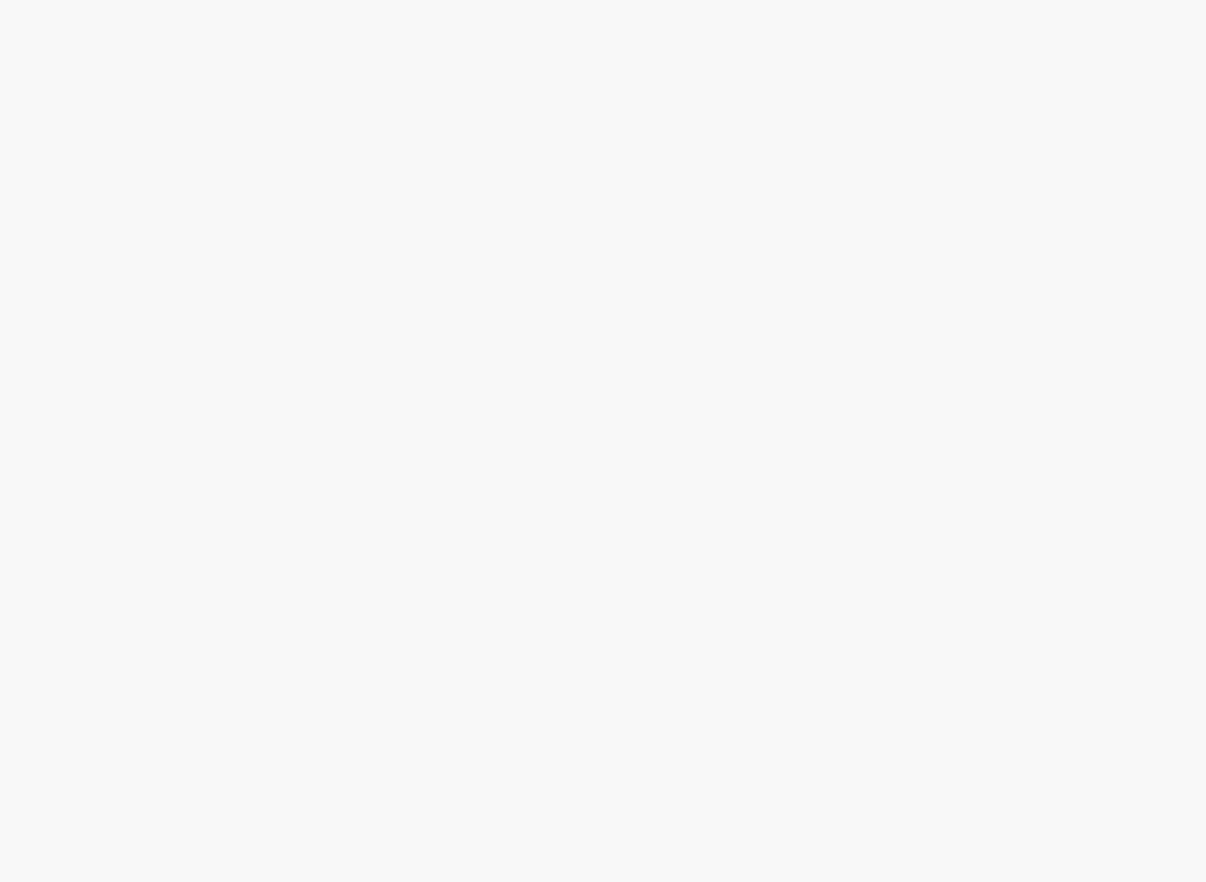 scroll, scrollTop: 0, scrollLeft: 0, axis: both 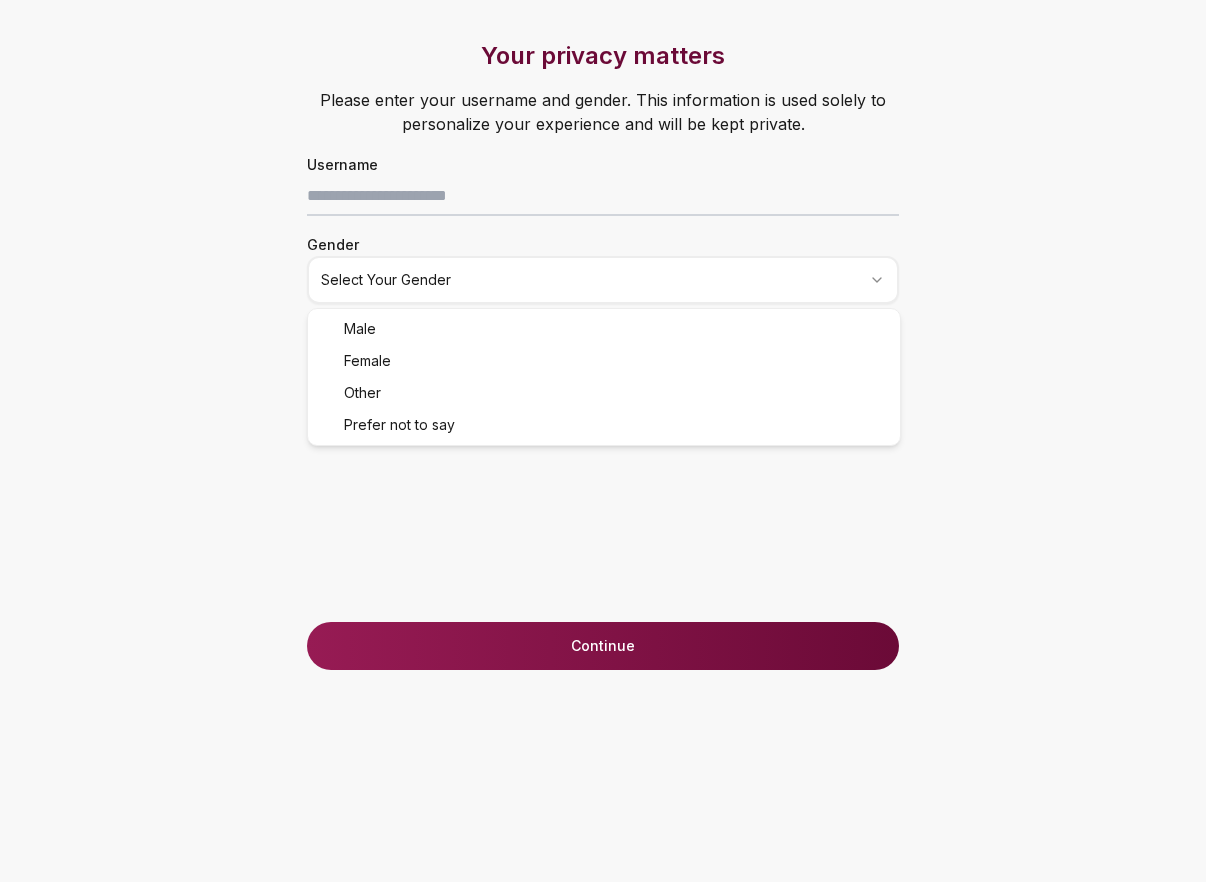 click on "Your privacy matters Please enter your username and gender. This information is used solely to personalize your experience and will be kept private. Username Gender Select your gender Just one last step before we start! Last two questions before accessing Loyalty Tests Your birthdate* (must be 18+) How did you know about Lazo?  Select an option Continue
Anonymous  just started a loyalty test with  . ❤️
Male Female Other Prefer not to say" at bounding box center [603, 441] 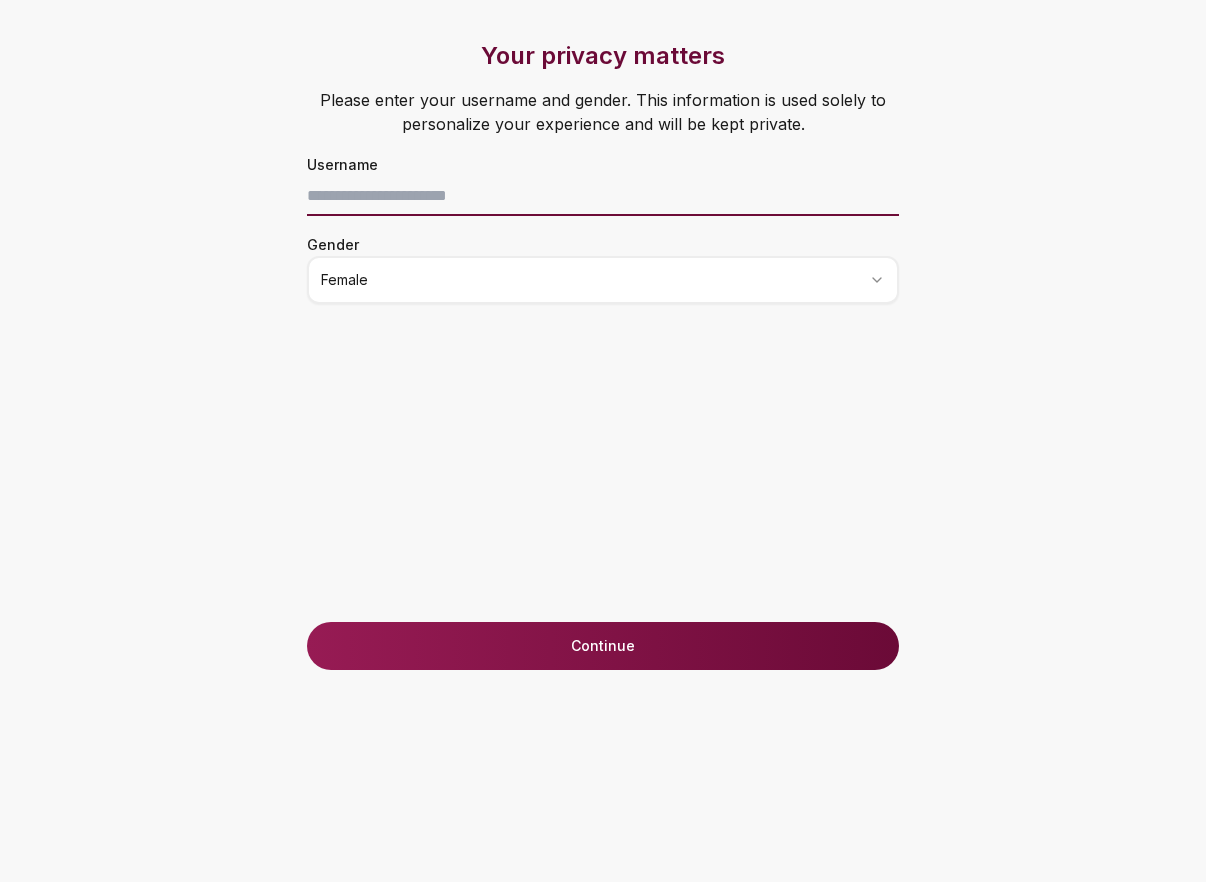 click at bounding box center (603, 196) 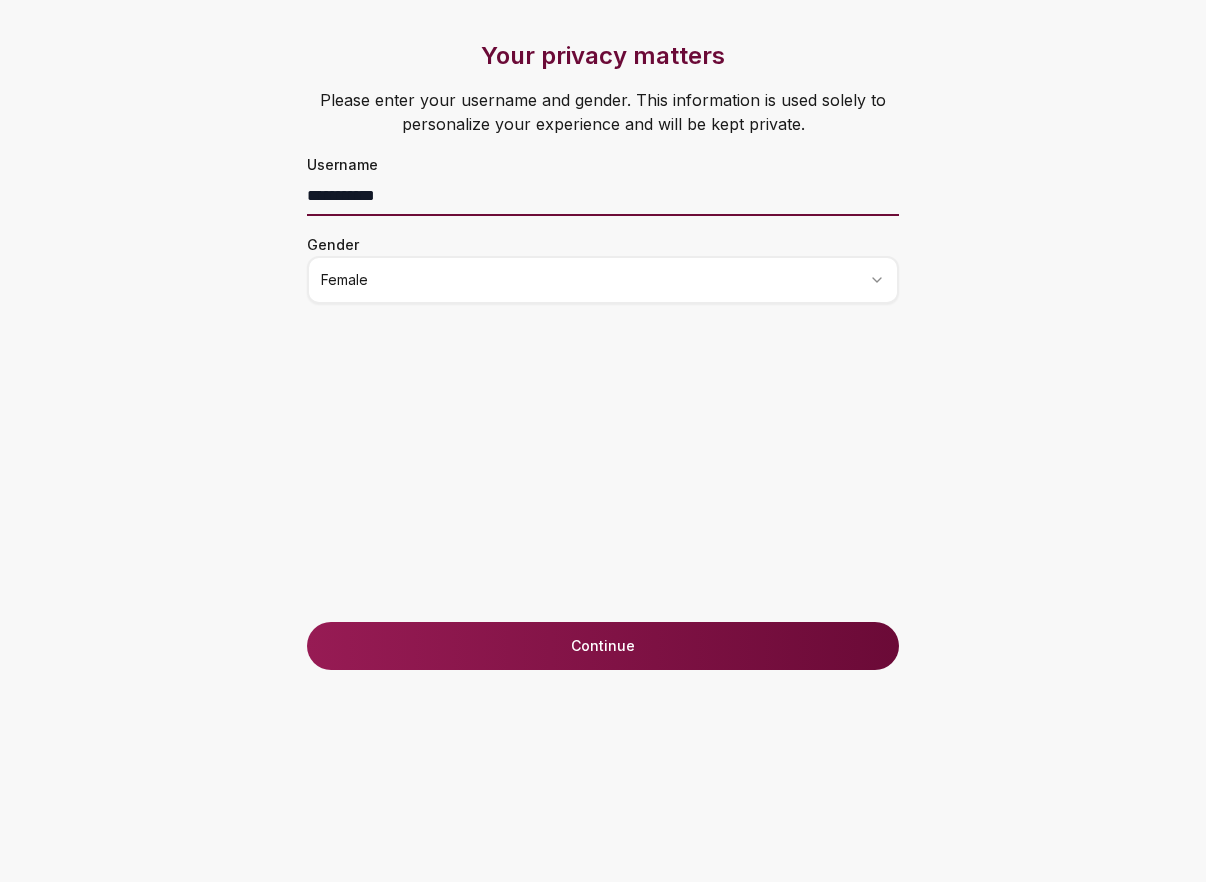 click on "**********" at bounding box center [603, 196] 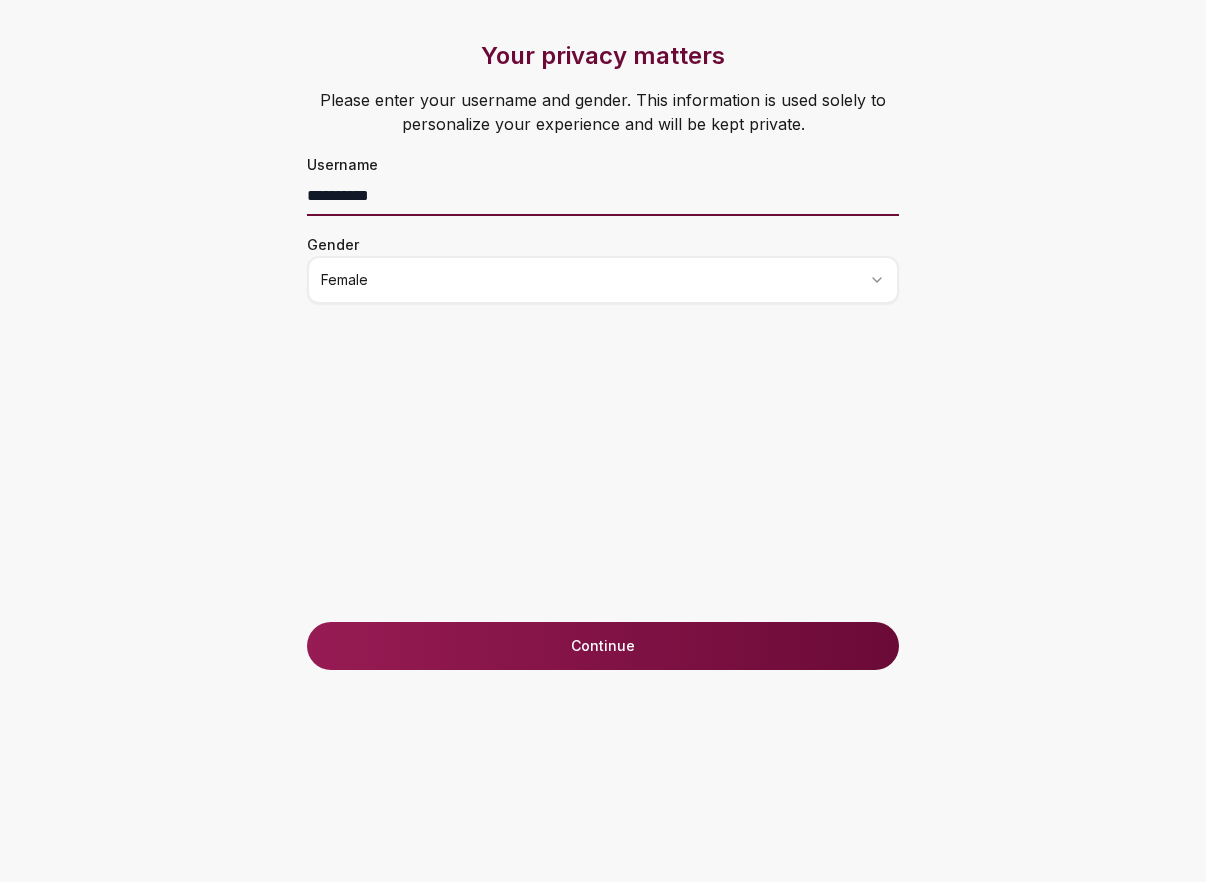 type on "**********" 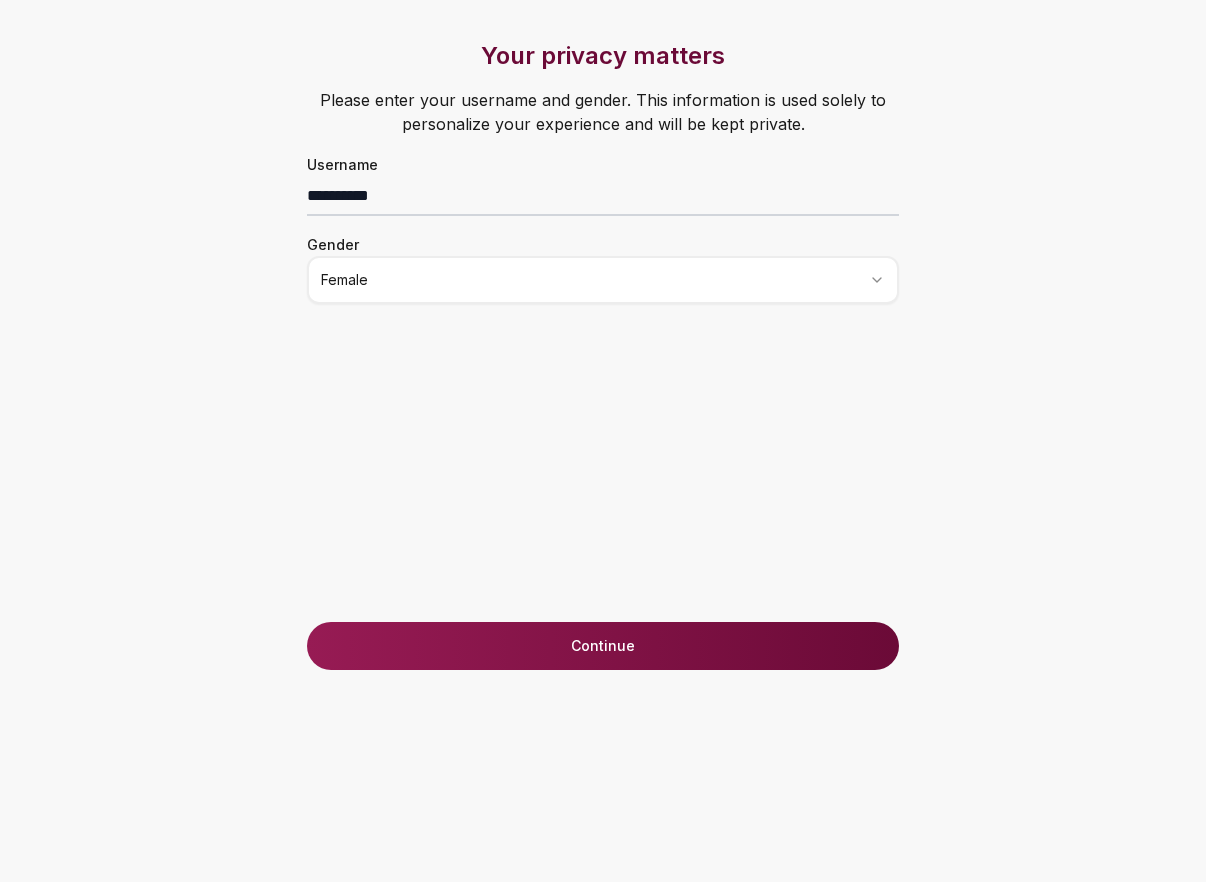 click on "Continue" at bounding box center (603, 646) 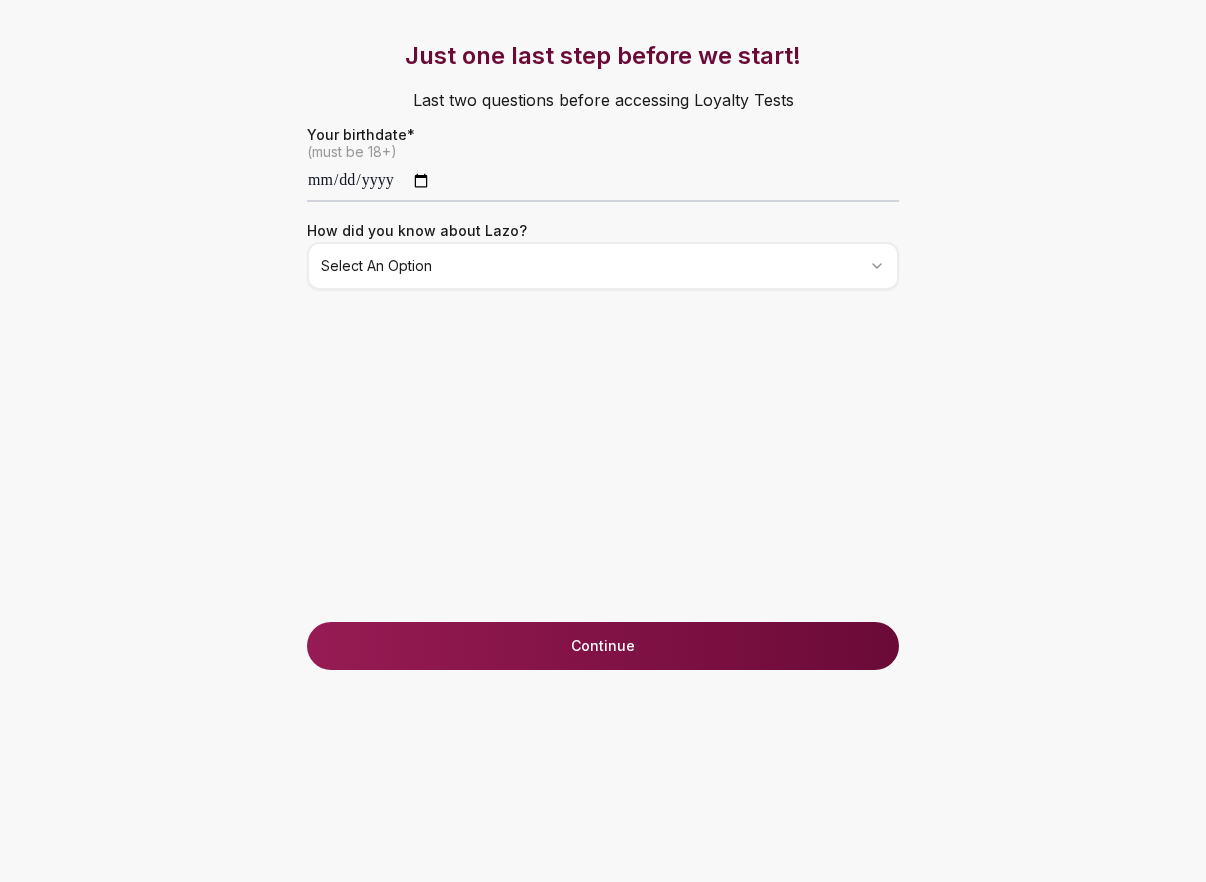 click on "**********" at bounding box center (603, 441) 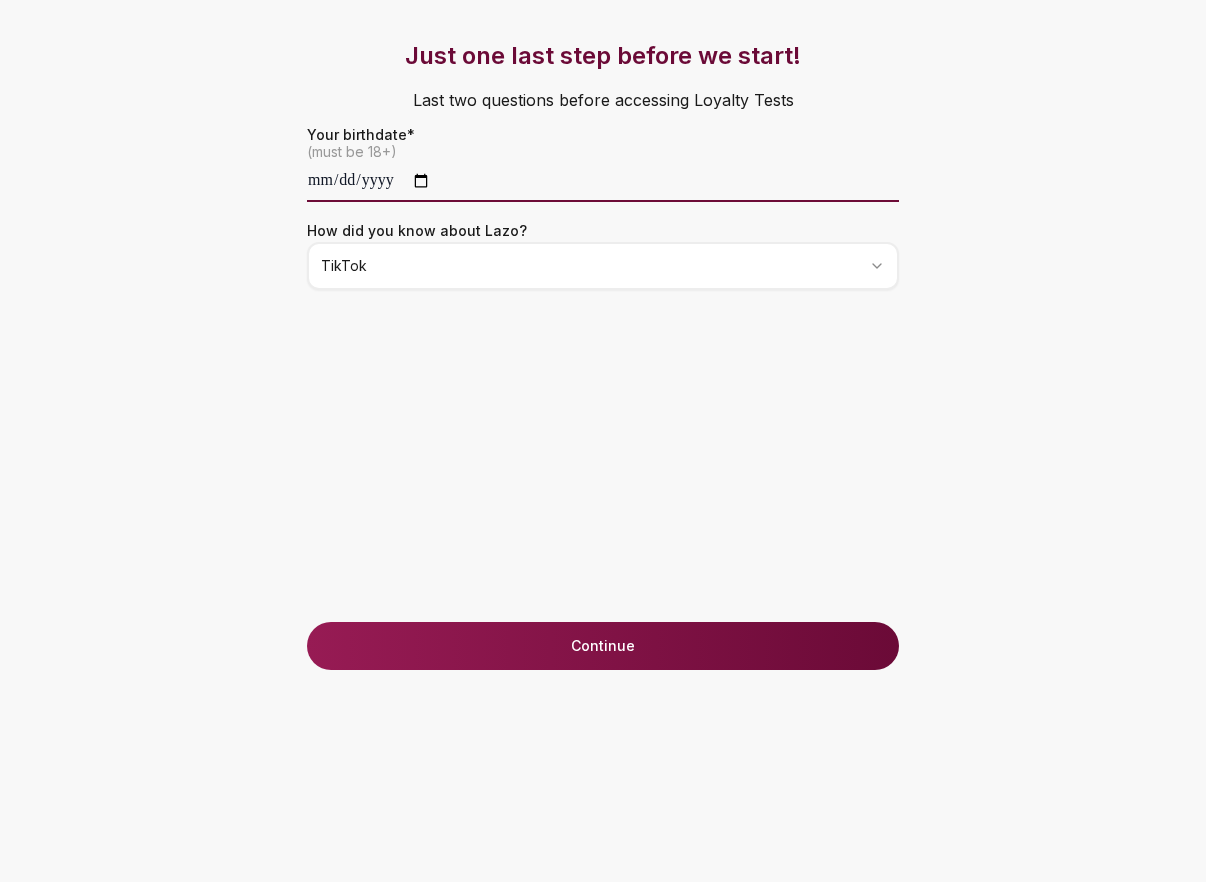 click at bounding box center (603, 182) 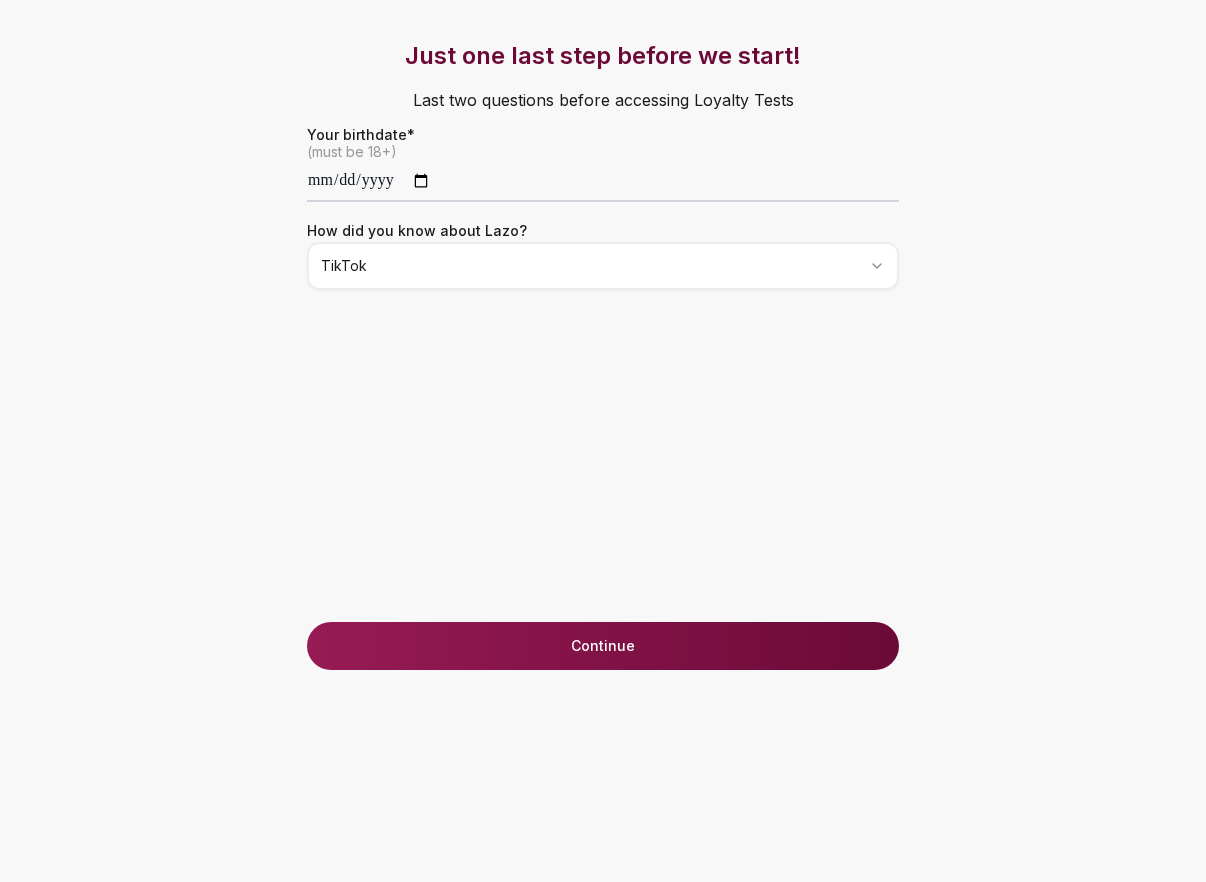 click on "Continue" at bounding box center [603, 646] 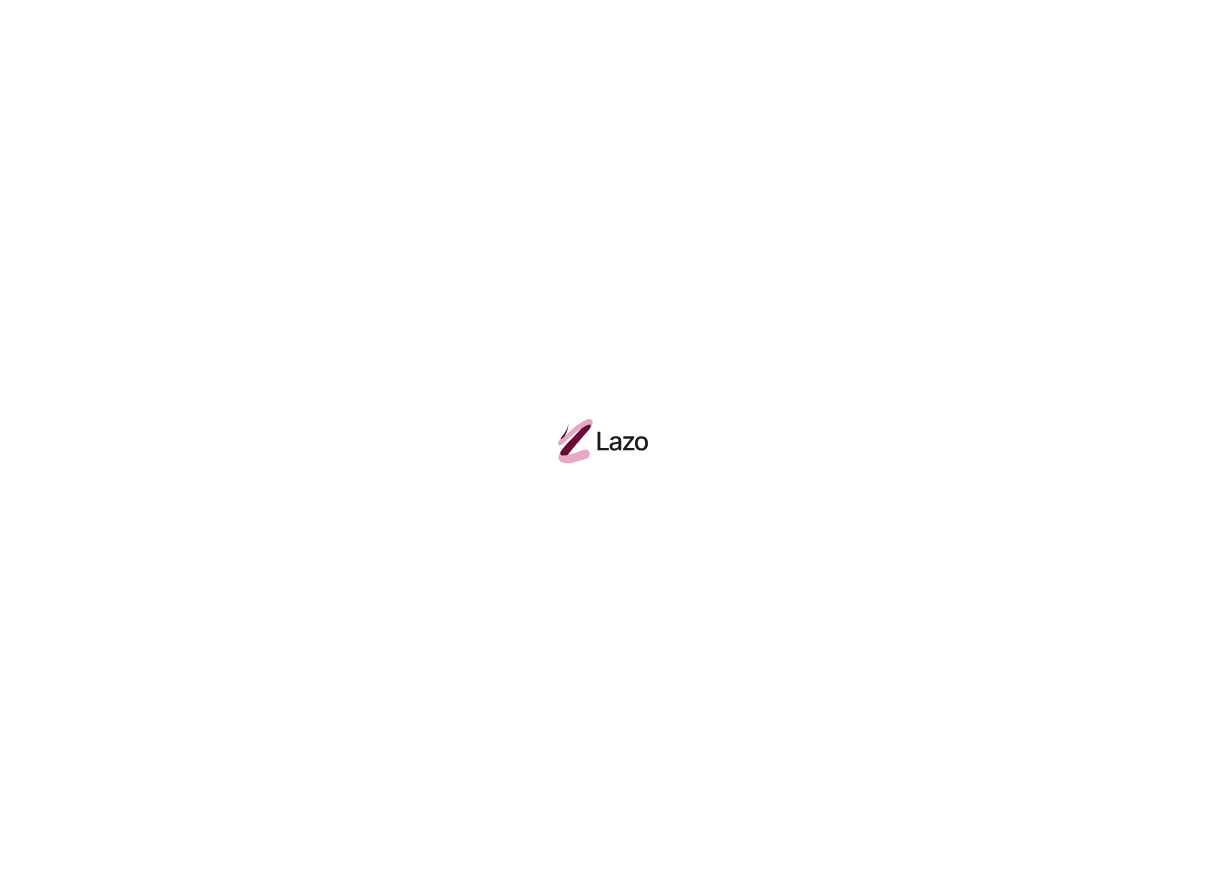 scroll, scrollTop: 0, scrollLeft: 0, axis: both 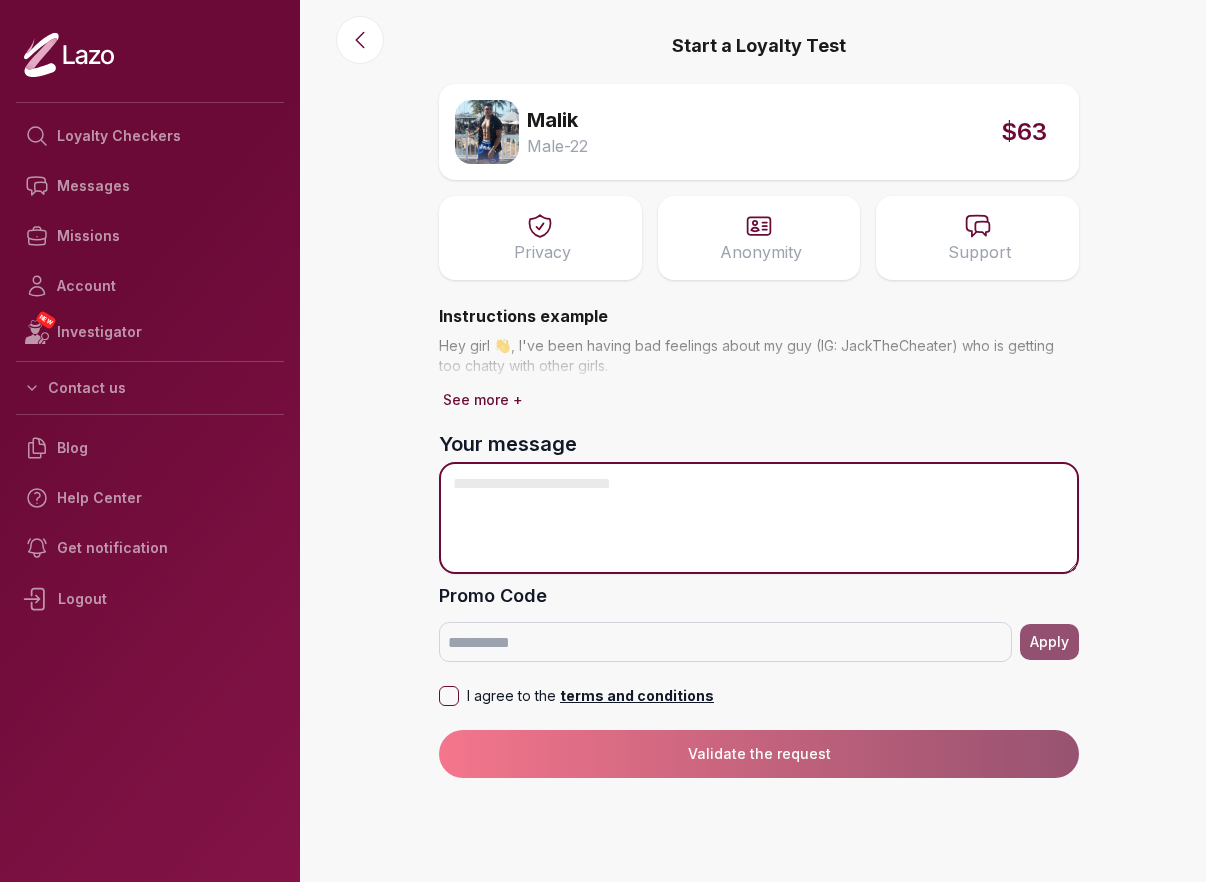 click on "Your message" at bounding box center [759, 518] 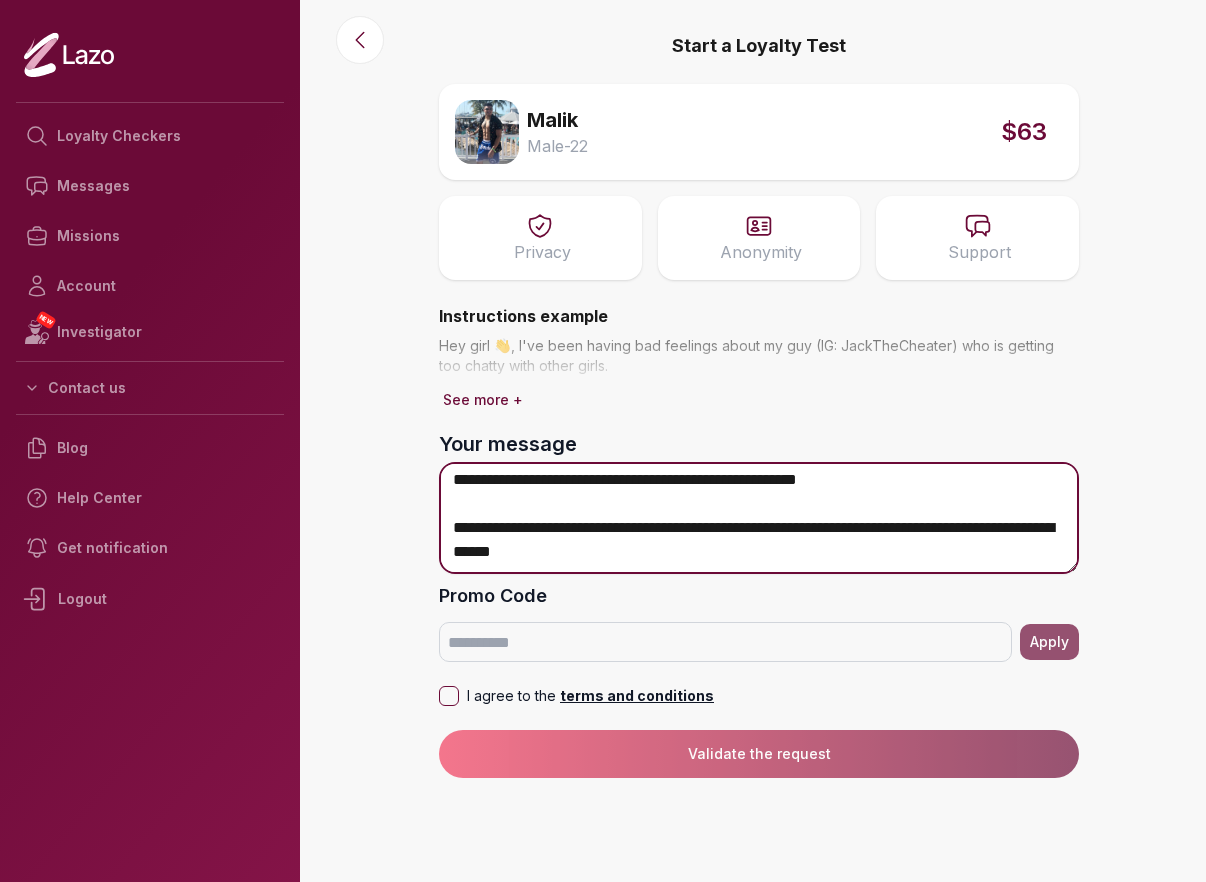 scroll, scrollTop: 209, scrollLeft: 0, axis: vertical 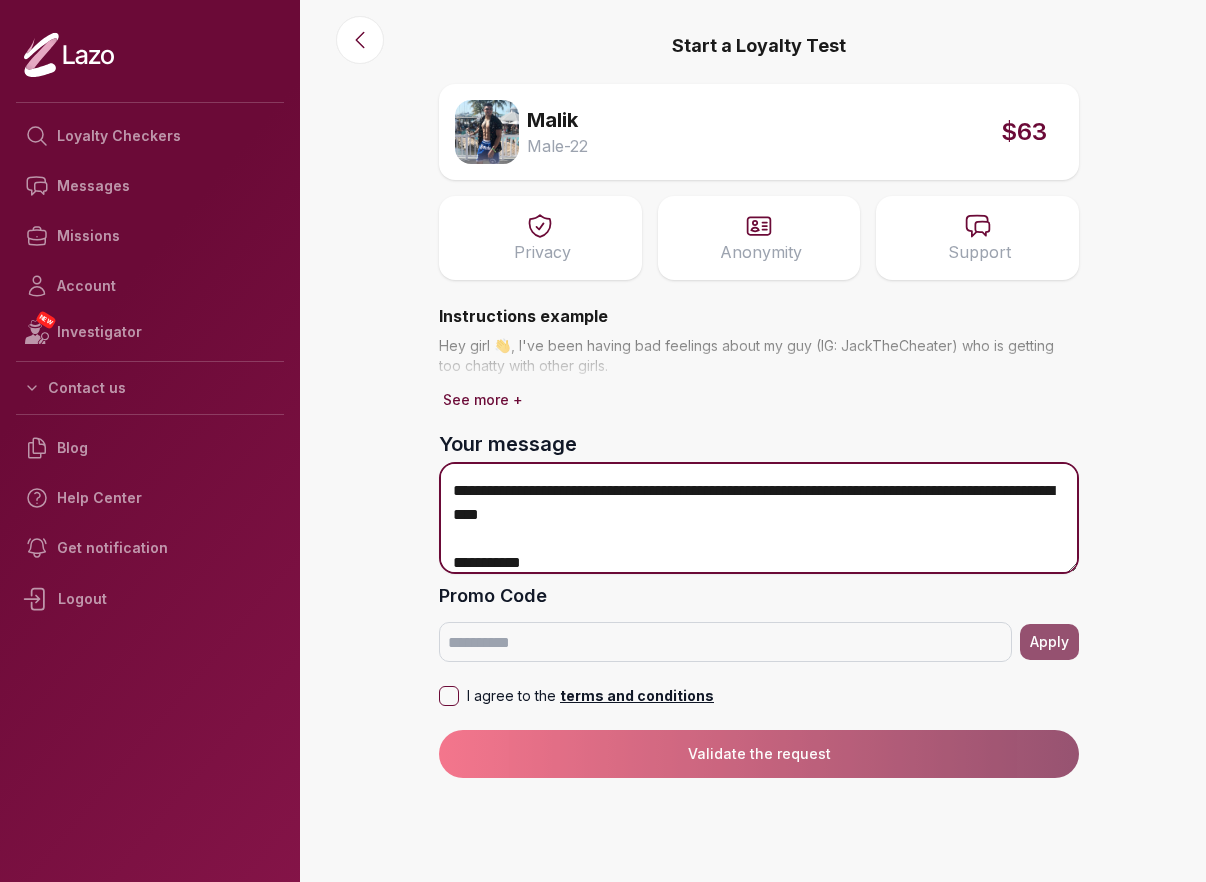 paste on "**********" 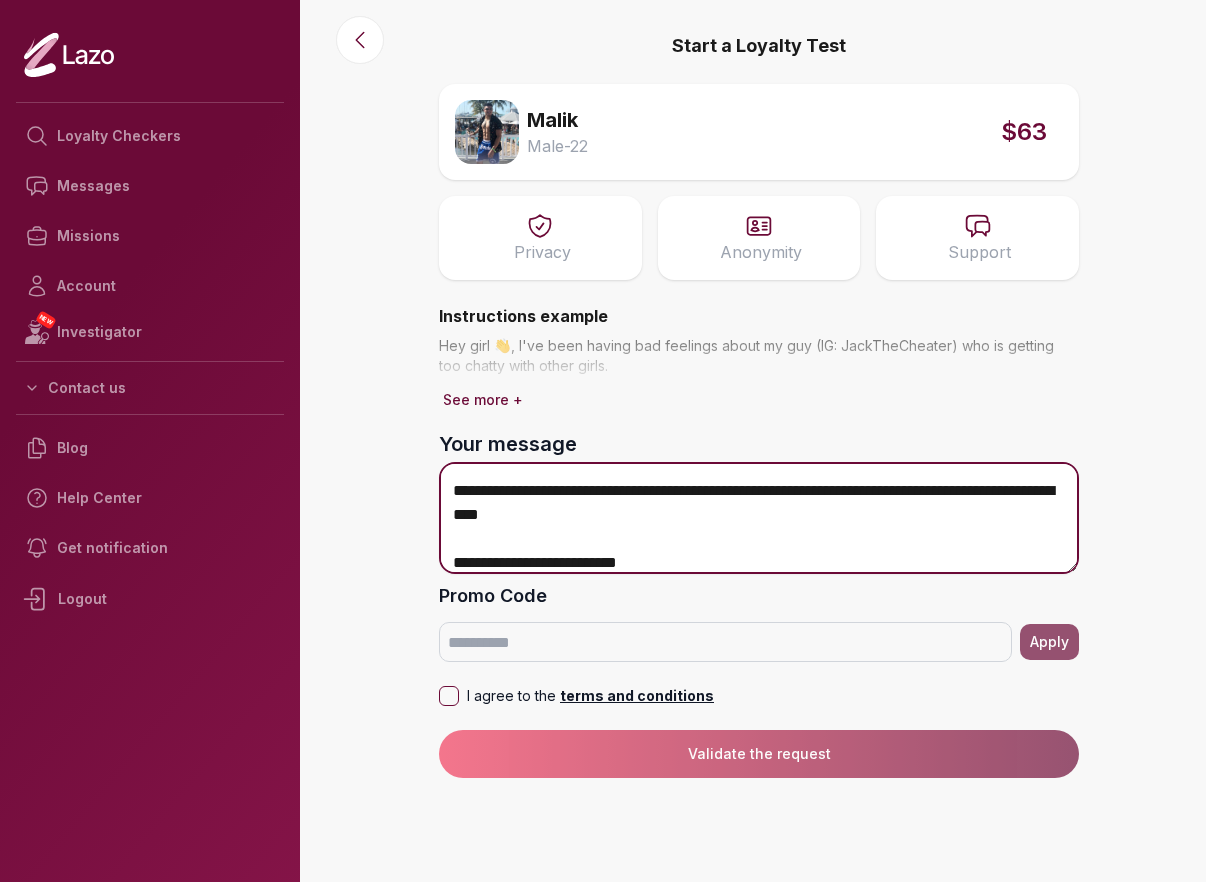 click on "**********" at bounding box center [759, 518] 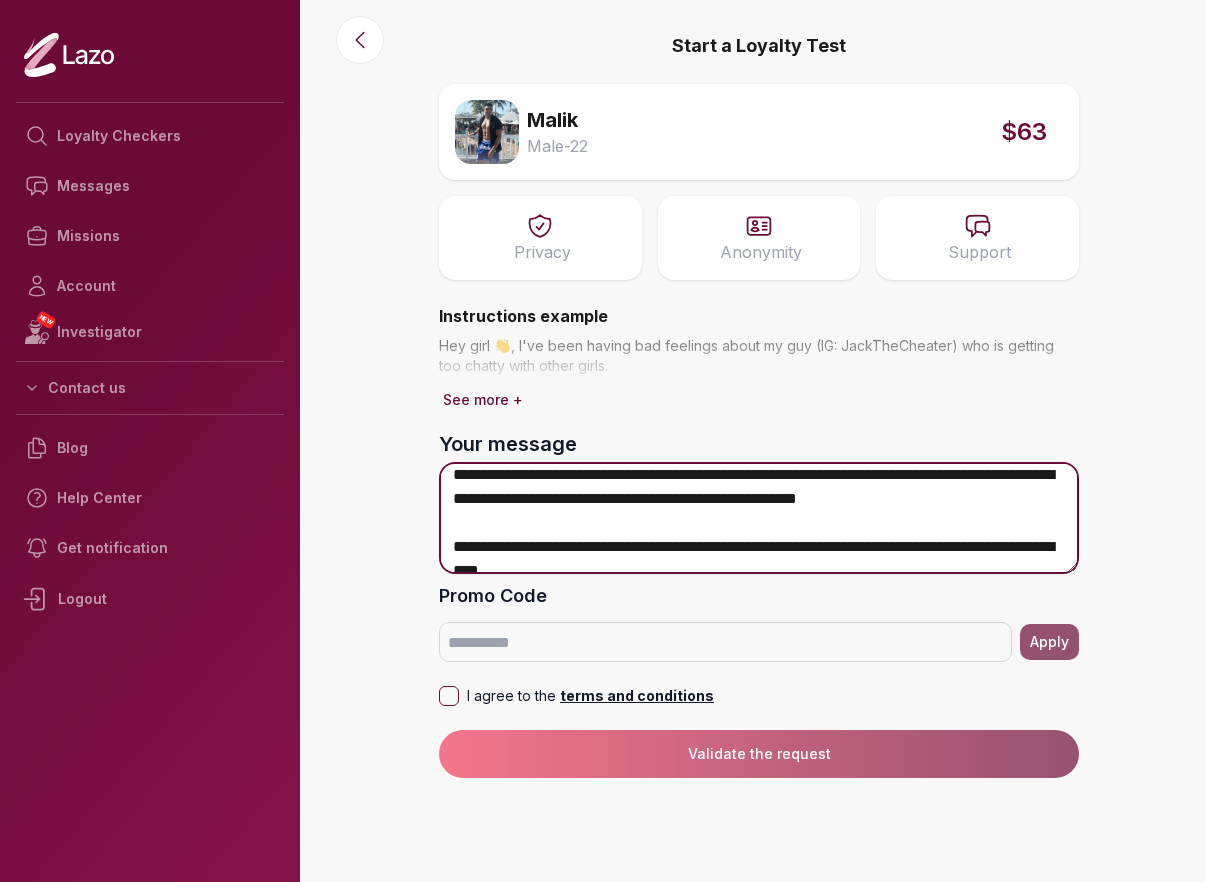 scroll, scrollTop: 166, scrollLeft: 0, axis: vertical 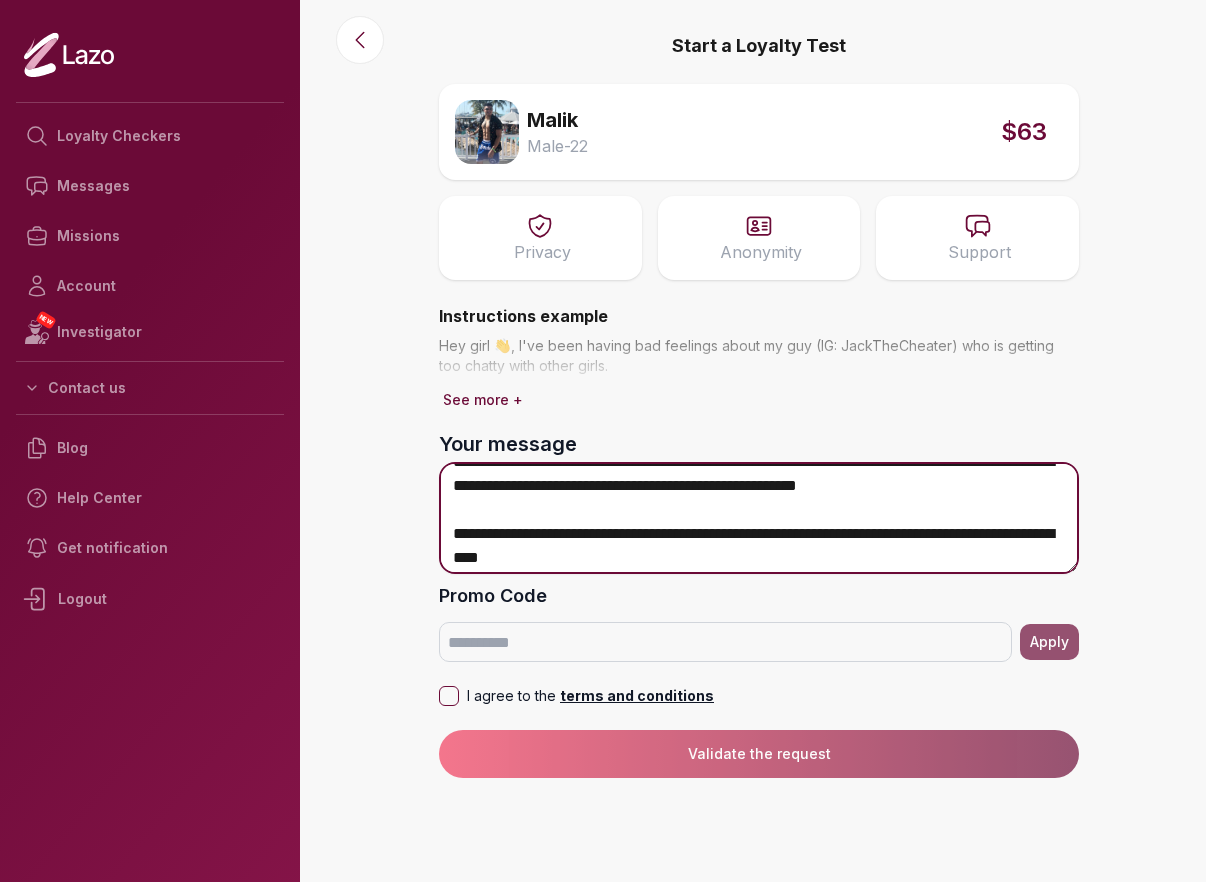 click on "**********" at bounding box center [759, 518] 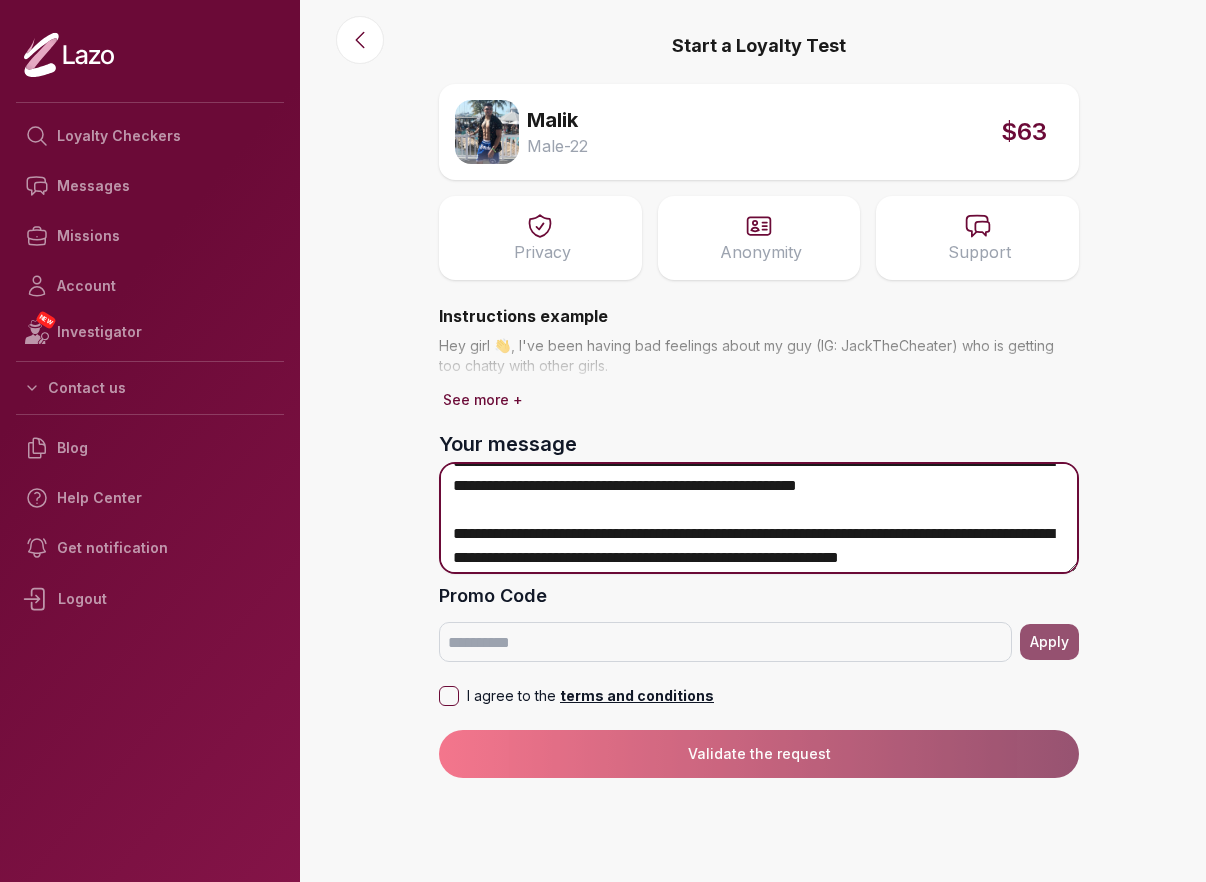 scroll, scrollTop: 185, scrollLeft: 0, axis: vertical 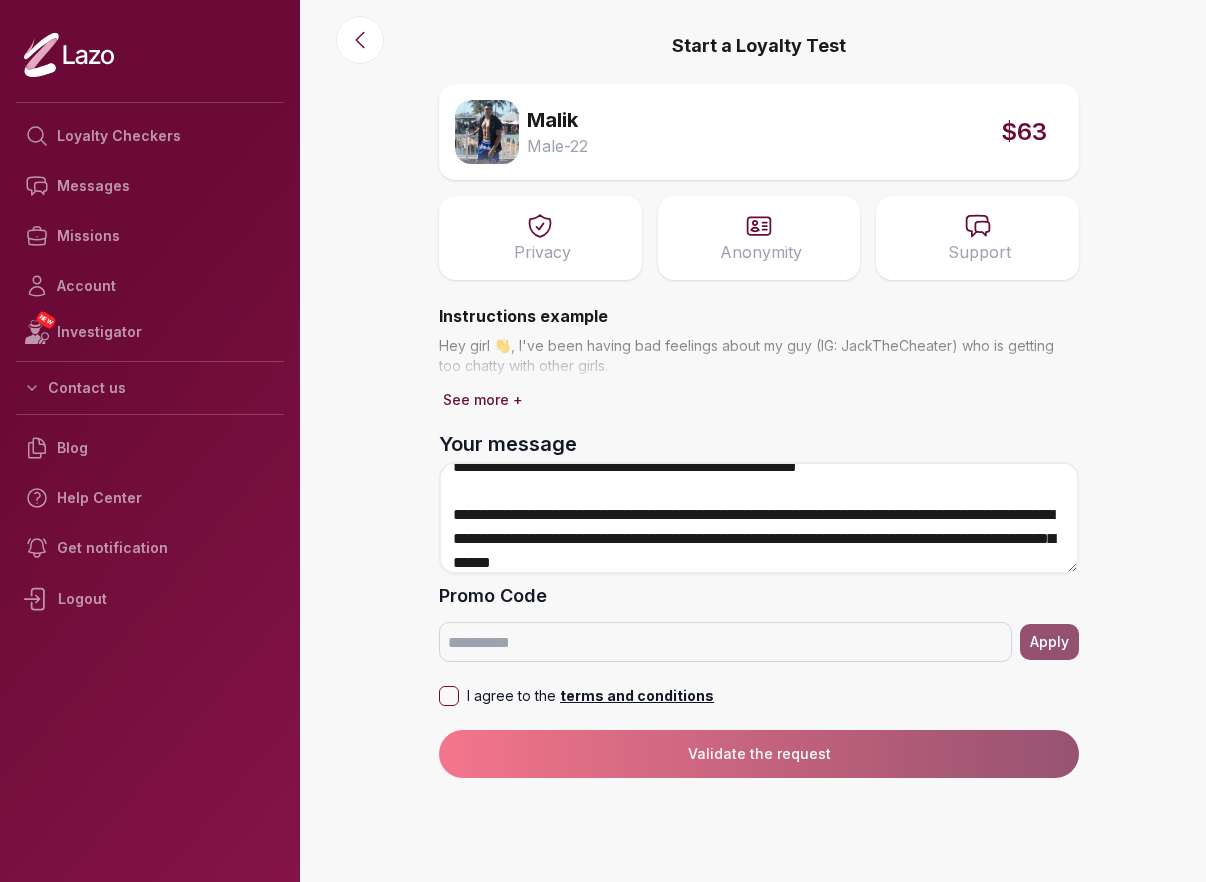 click on "I agree to the  terms and conditions" at bounding box center (449, 696) 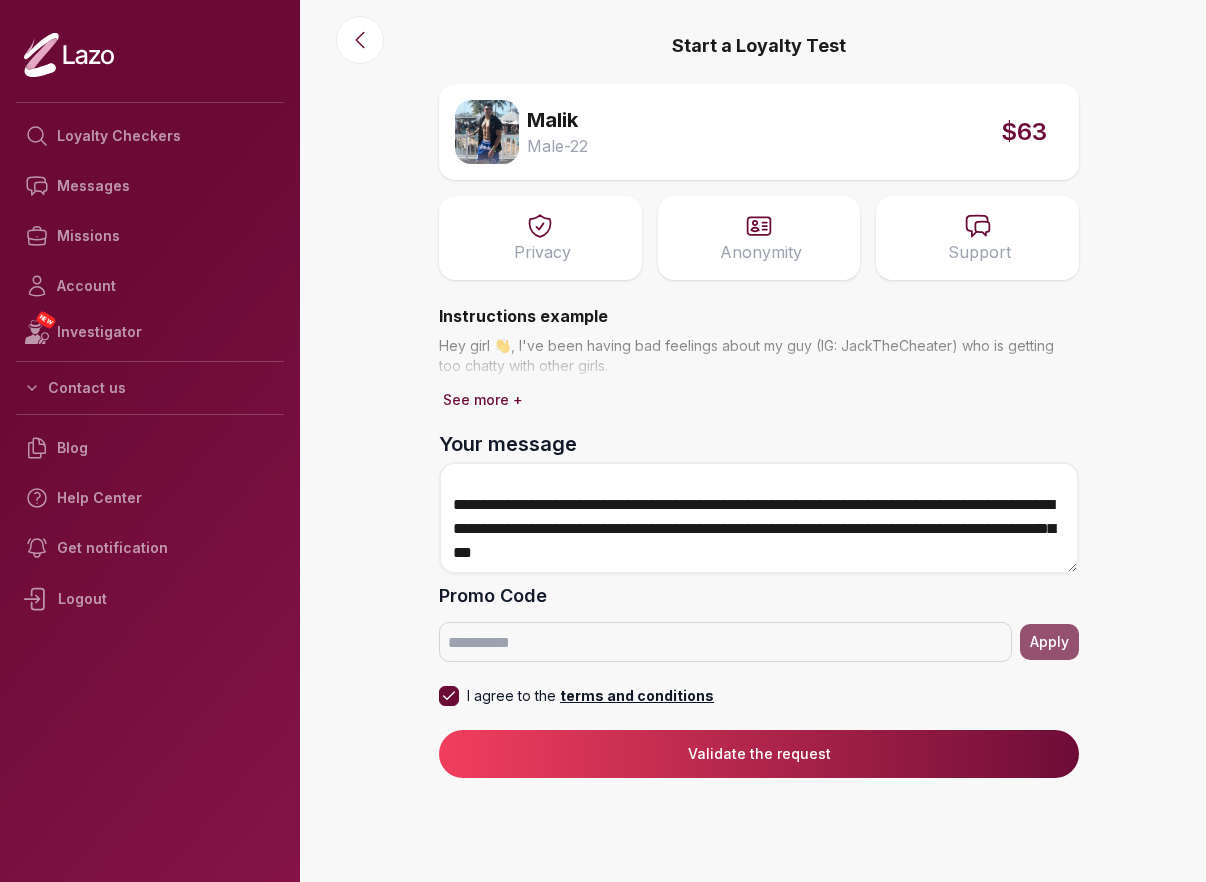 scroll, scrollTop: 0, scrollLeft: 0, axis: both 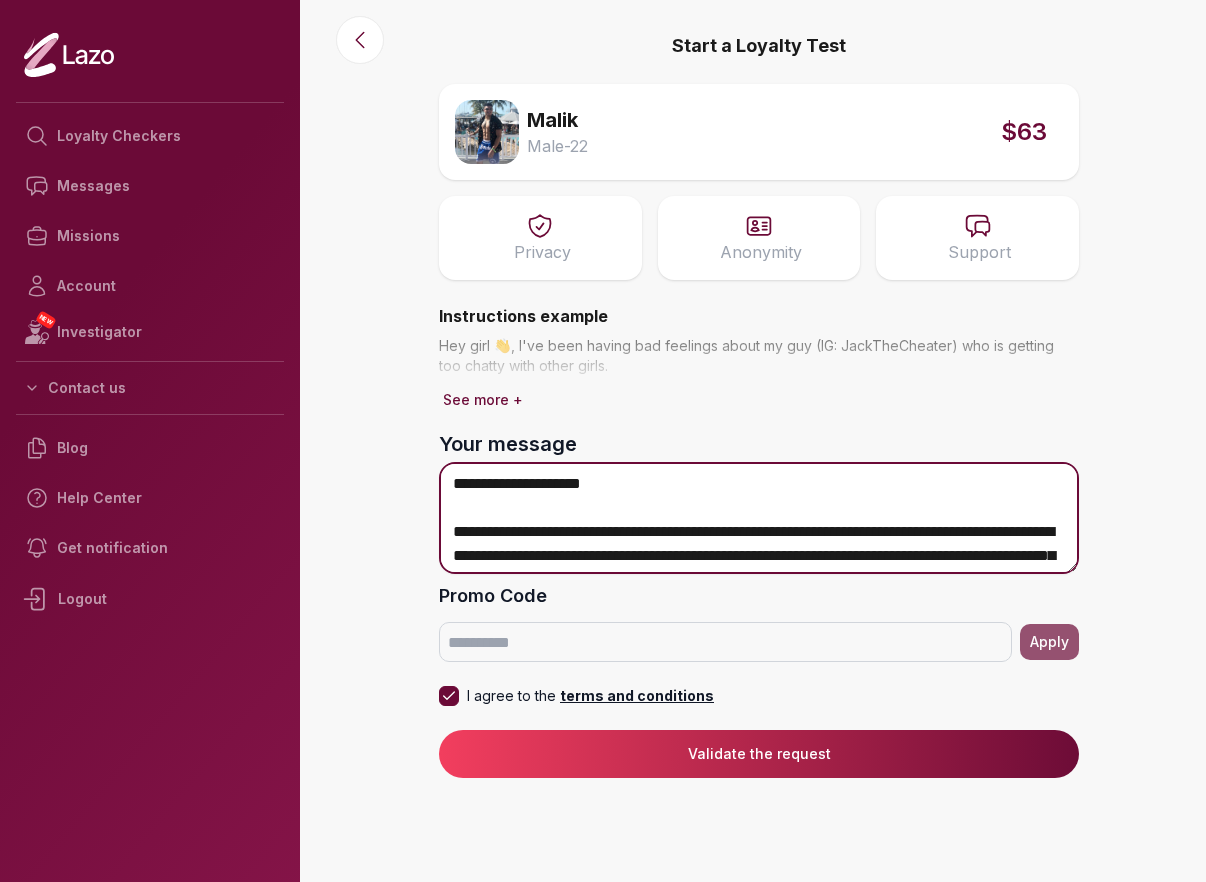 click on "**********" at bounding box center [759, 518] 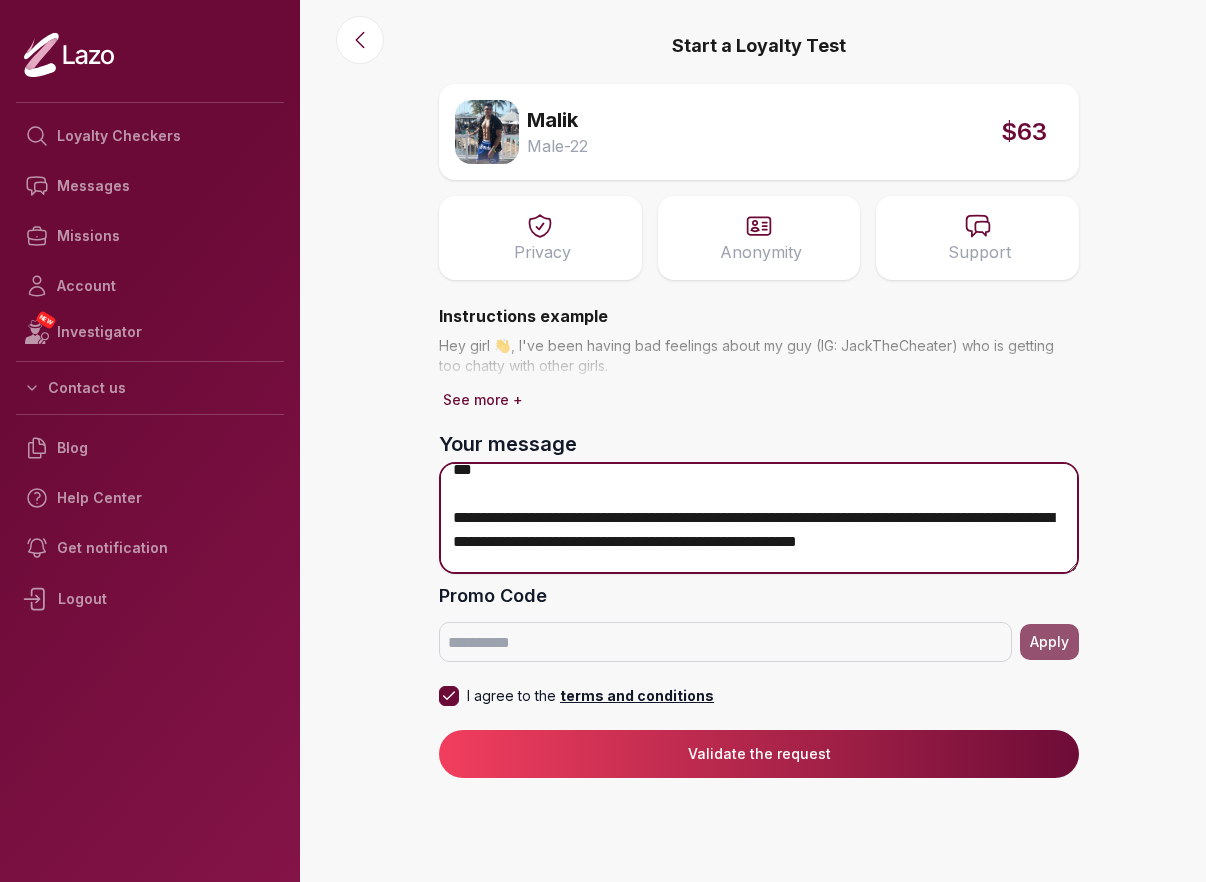 scroll, scrollTop: 114, scrollLeft: 0, axis: vertical 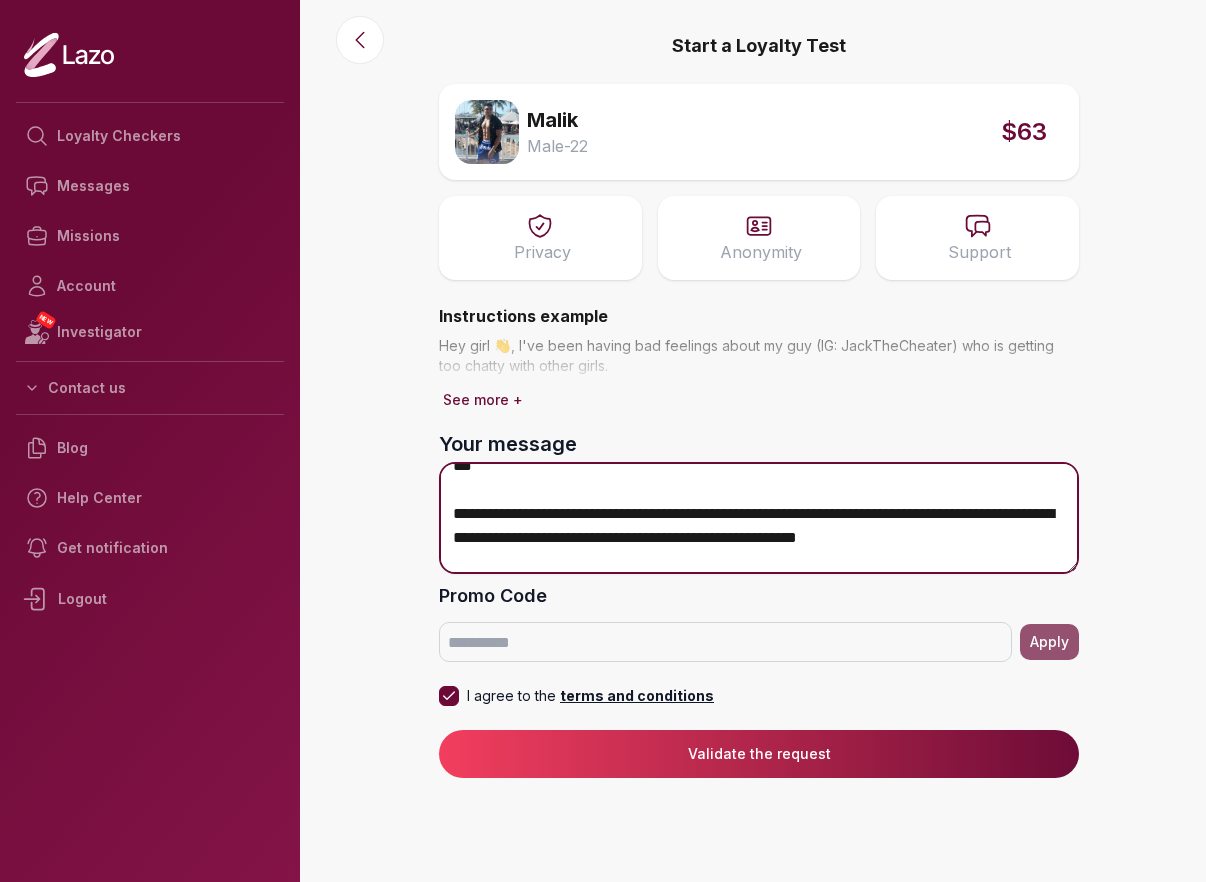 click on "**********" at bounding box center (759, 518) 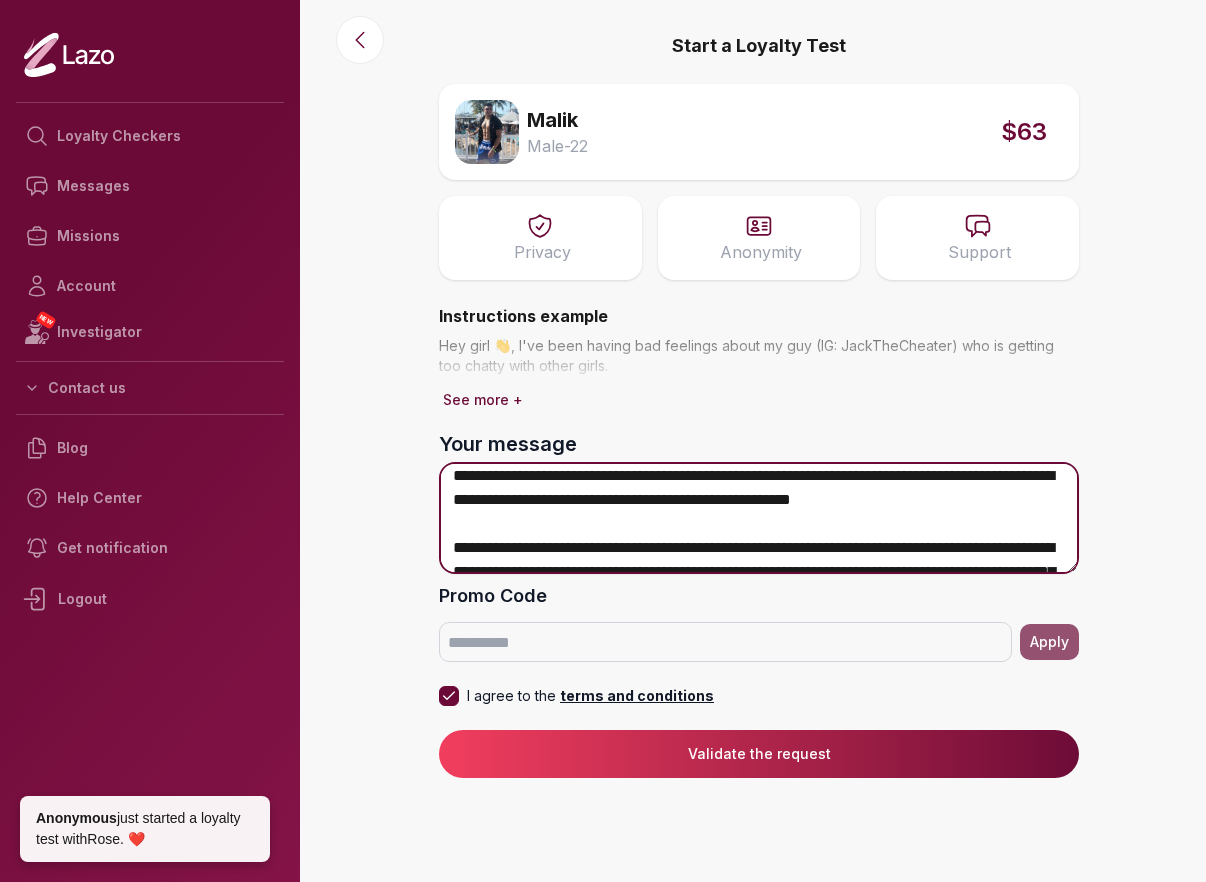 scroll, scrollTop: 136, scrollLeft: 0, axis: vertical 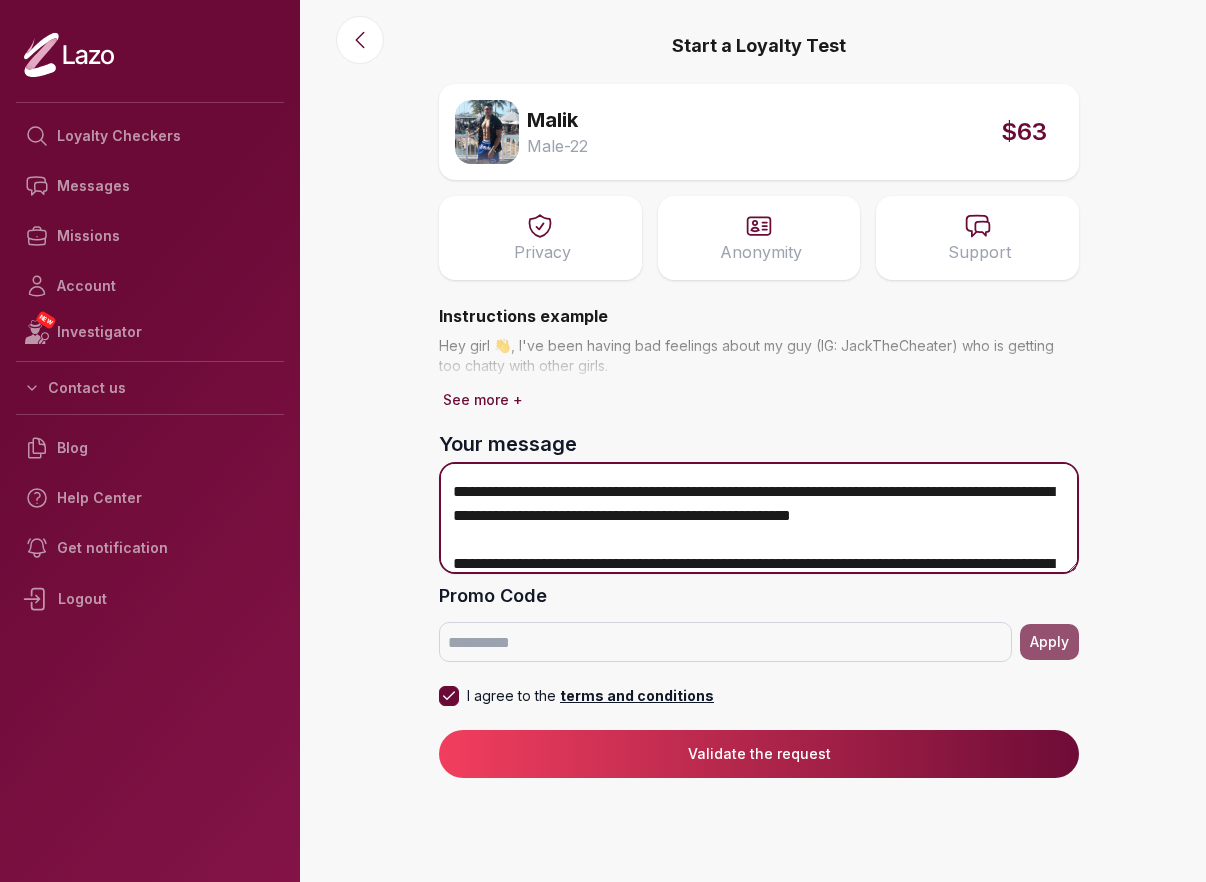 drag, startPoint x: 1028, startPoint y: 516, endPoint x: 638, endPoint y: 516, distance: 390 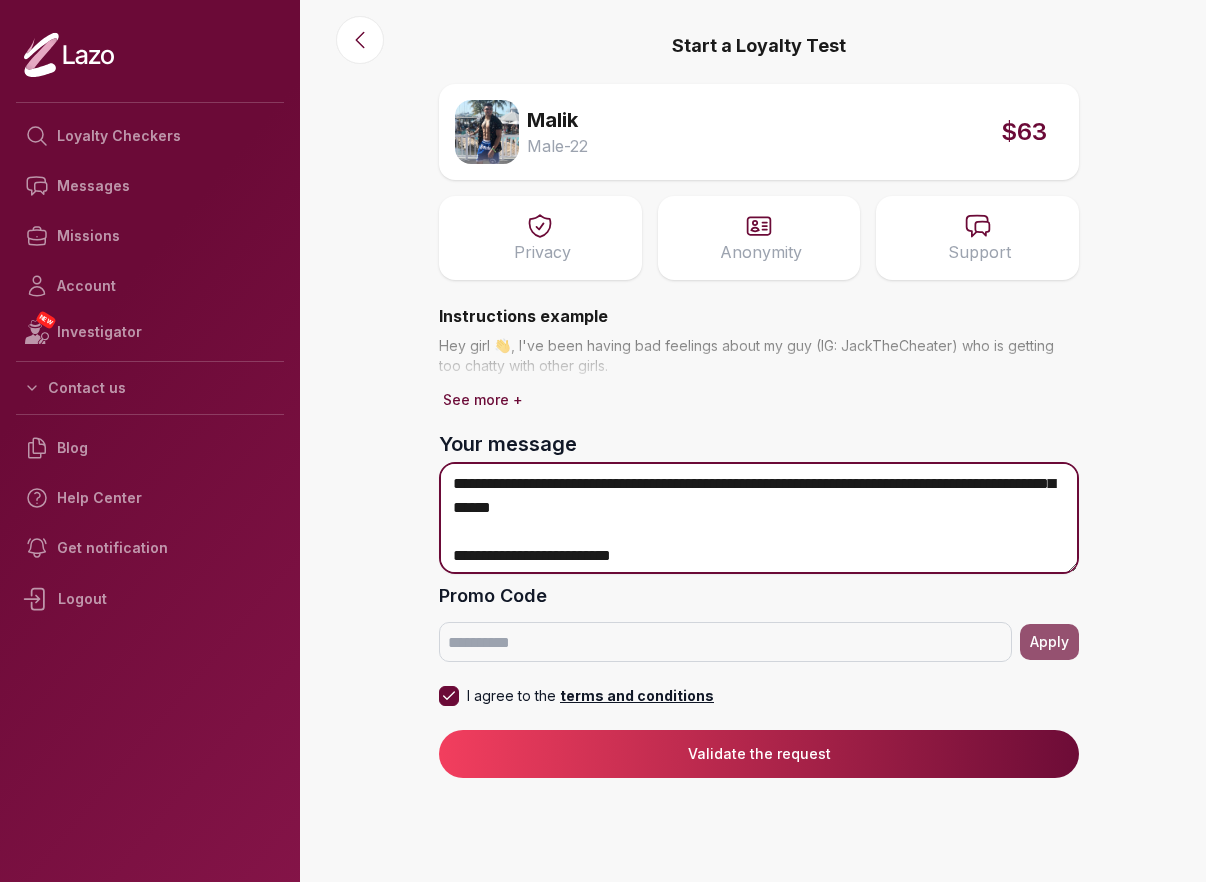 scroll, scrollTop: 196, scrollLeft: 0, axis: vertical 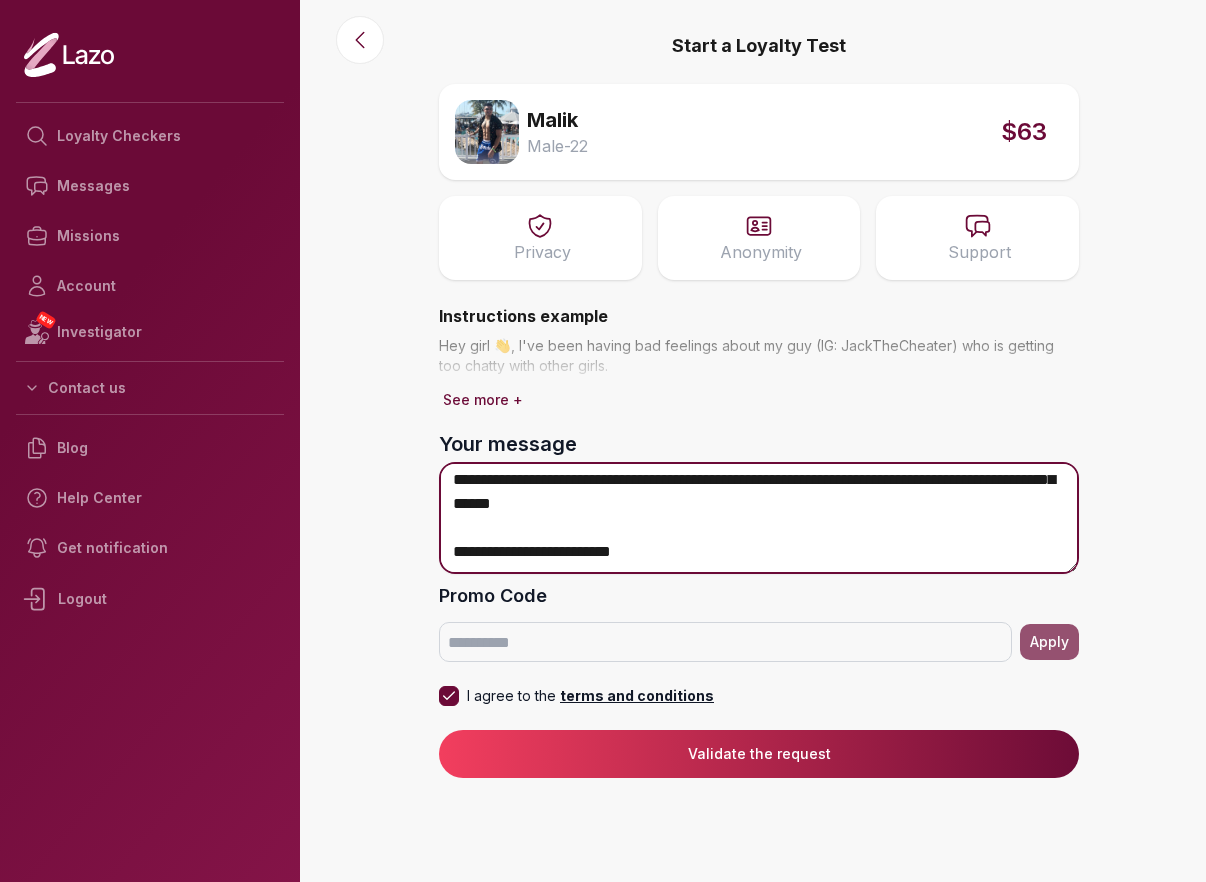 type on "**********" 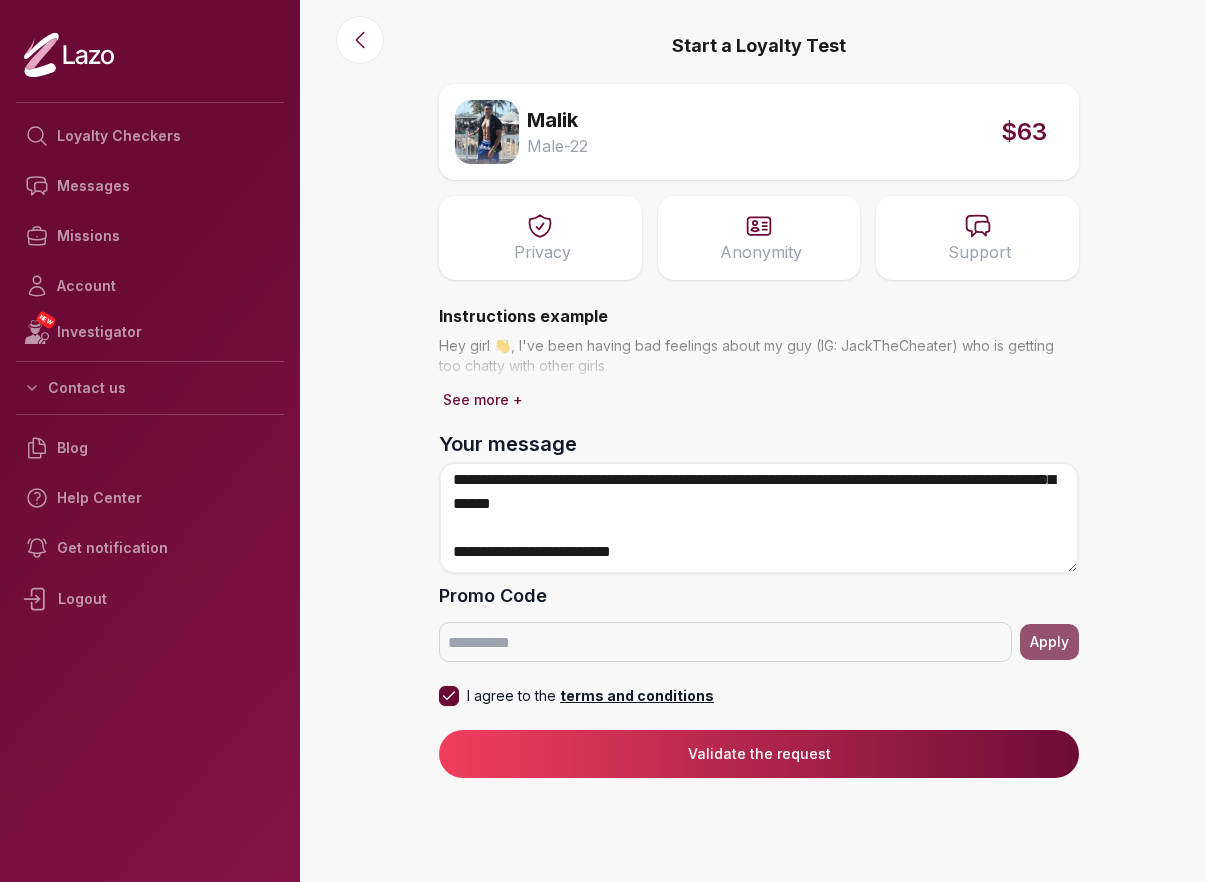 click on "Validate the request" at bounding box center (759, 754) 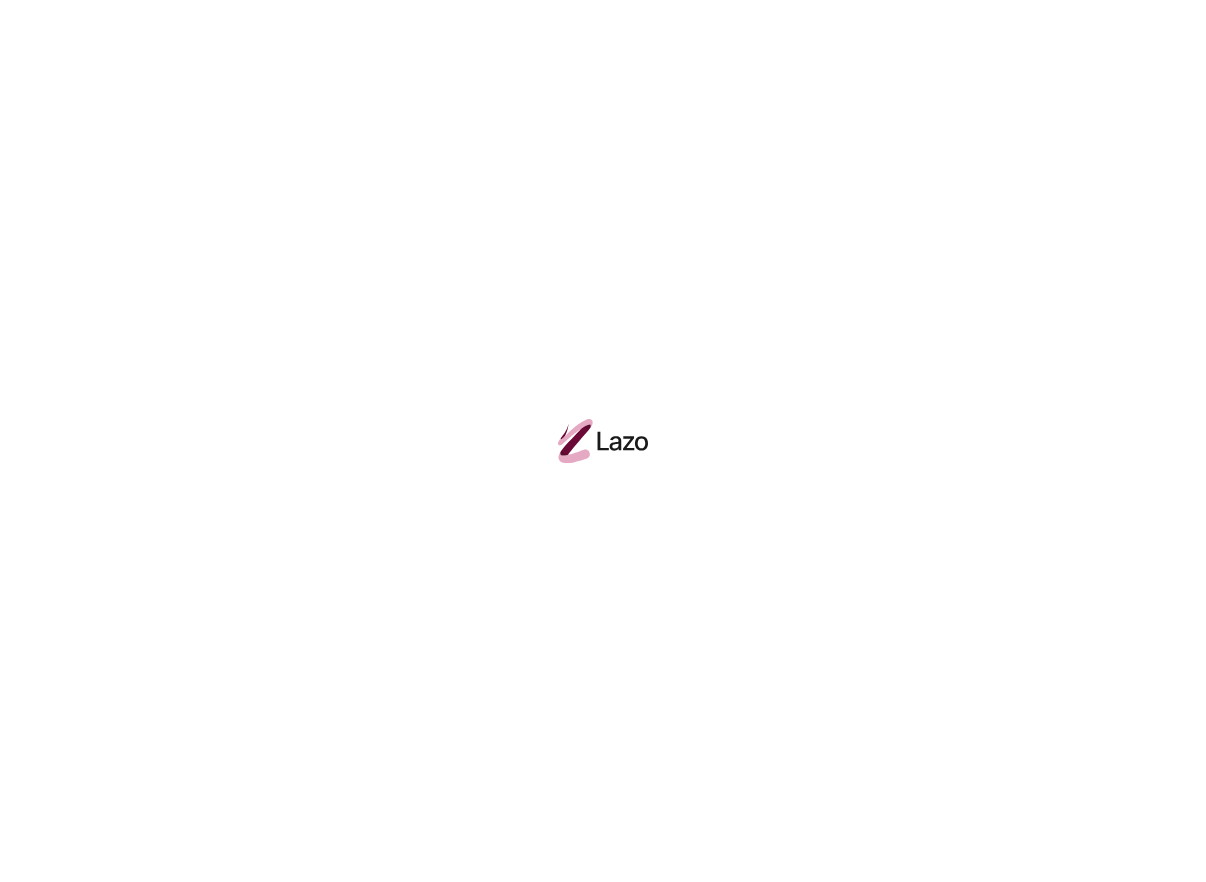 scroll, scrollTop: 0, scrollLeft: 0, axis: both 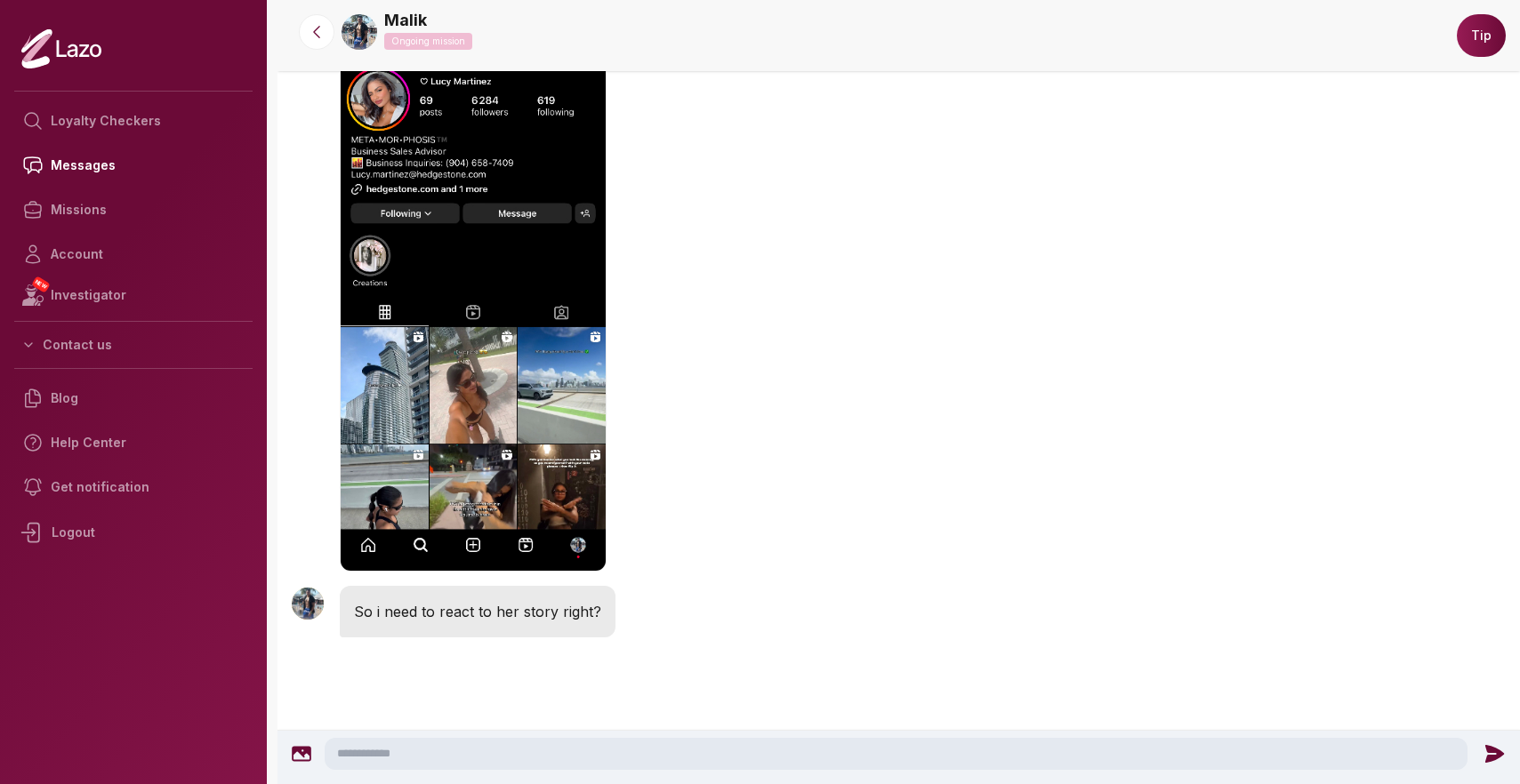 click at bounding box center [896, 754] 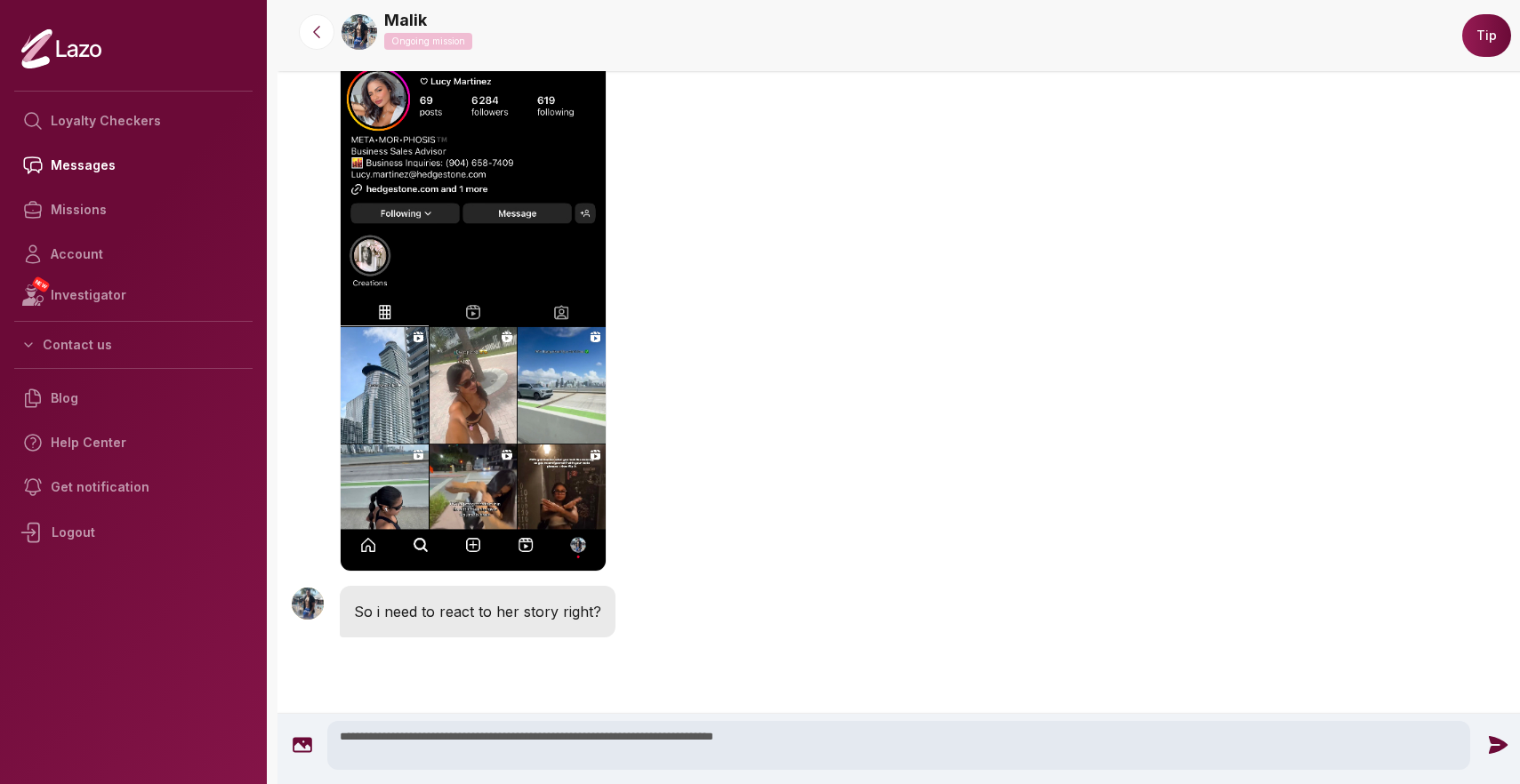 type on "**********" 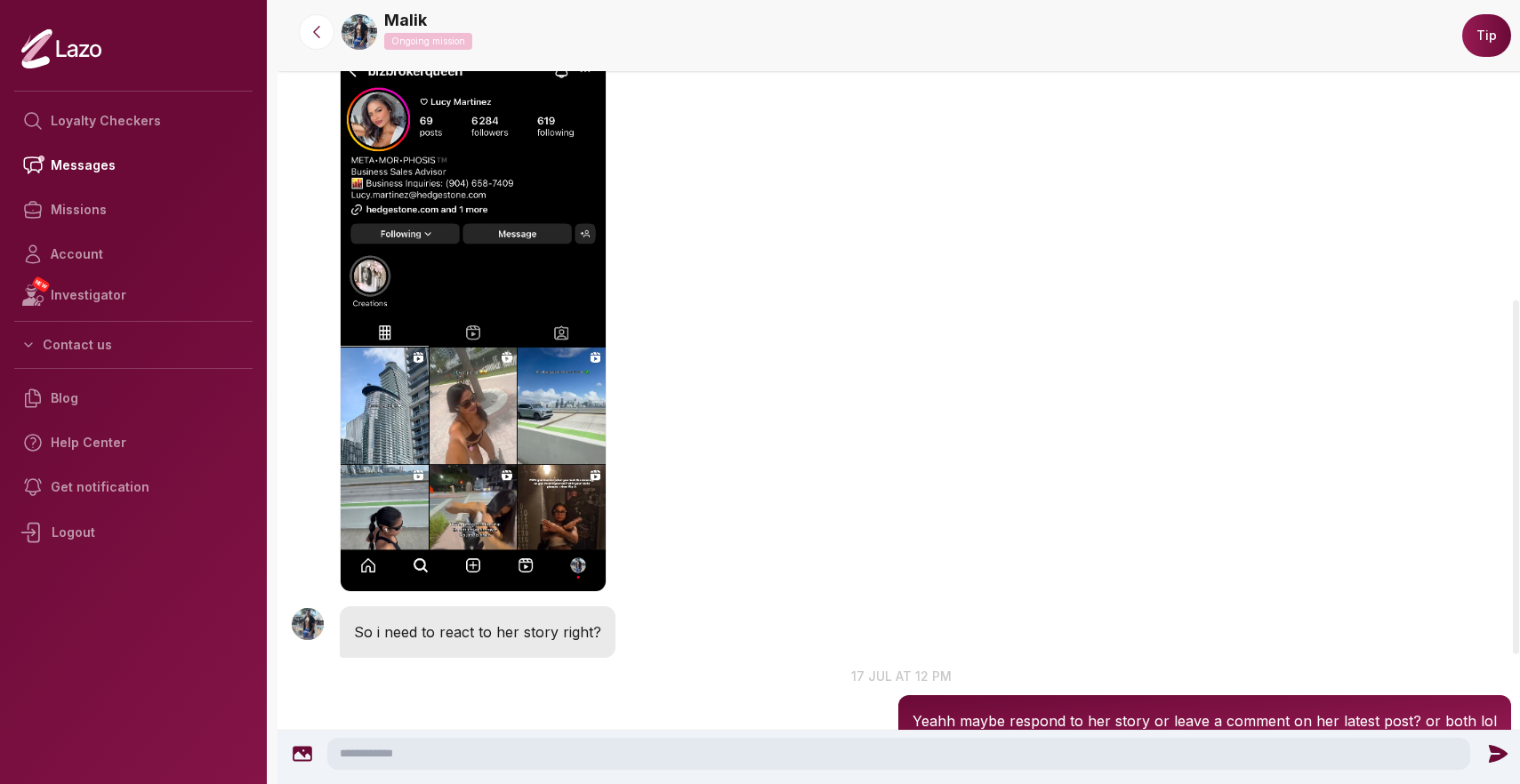 scroll, scrollTop: 951, scrollLeft: 0, axis: vertical 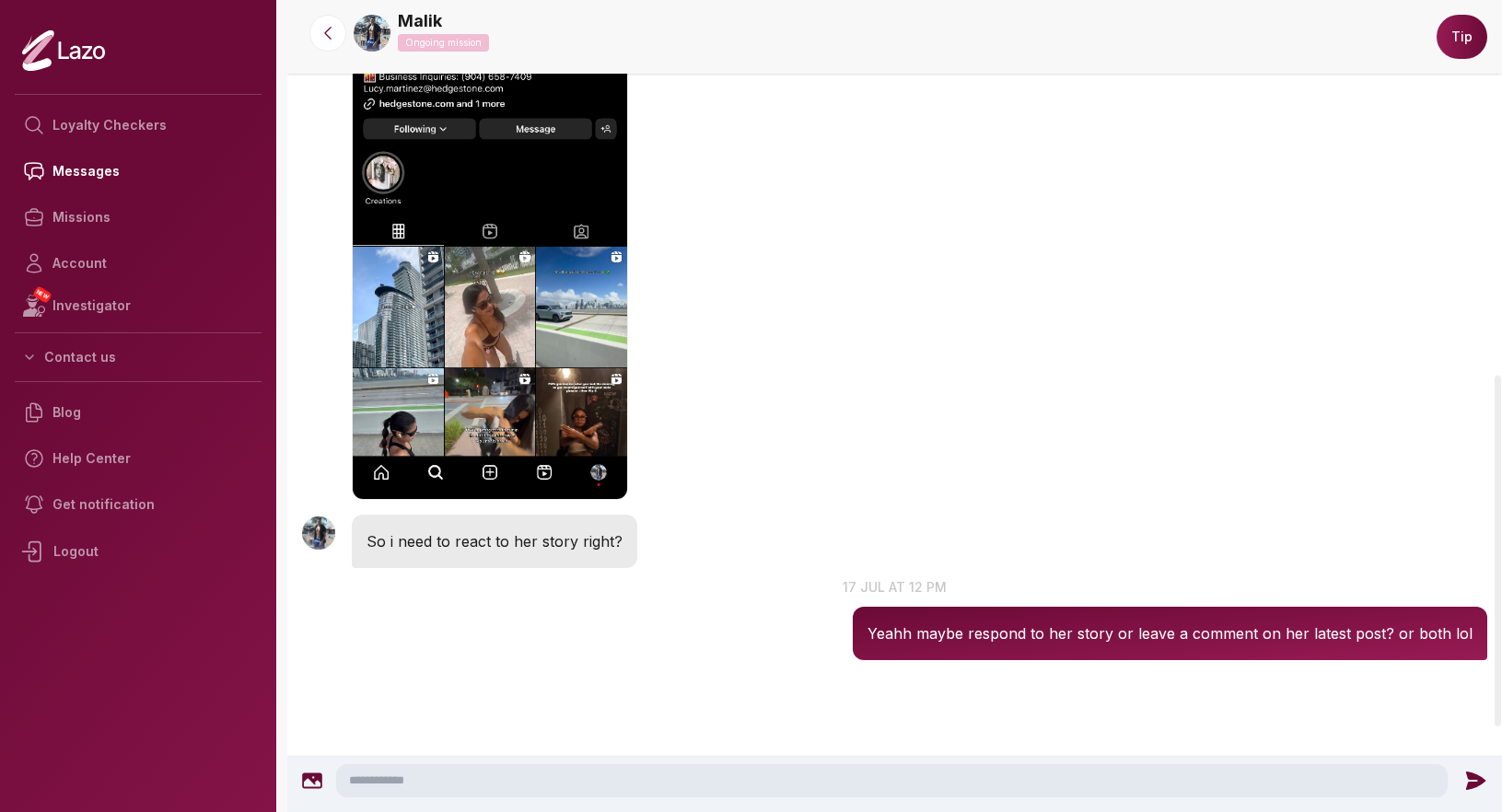 click on "[NAME] 11:35 AM 17 Jul at 11 am Follwoed her man!" at bounding box center [894, 183] 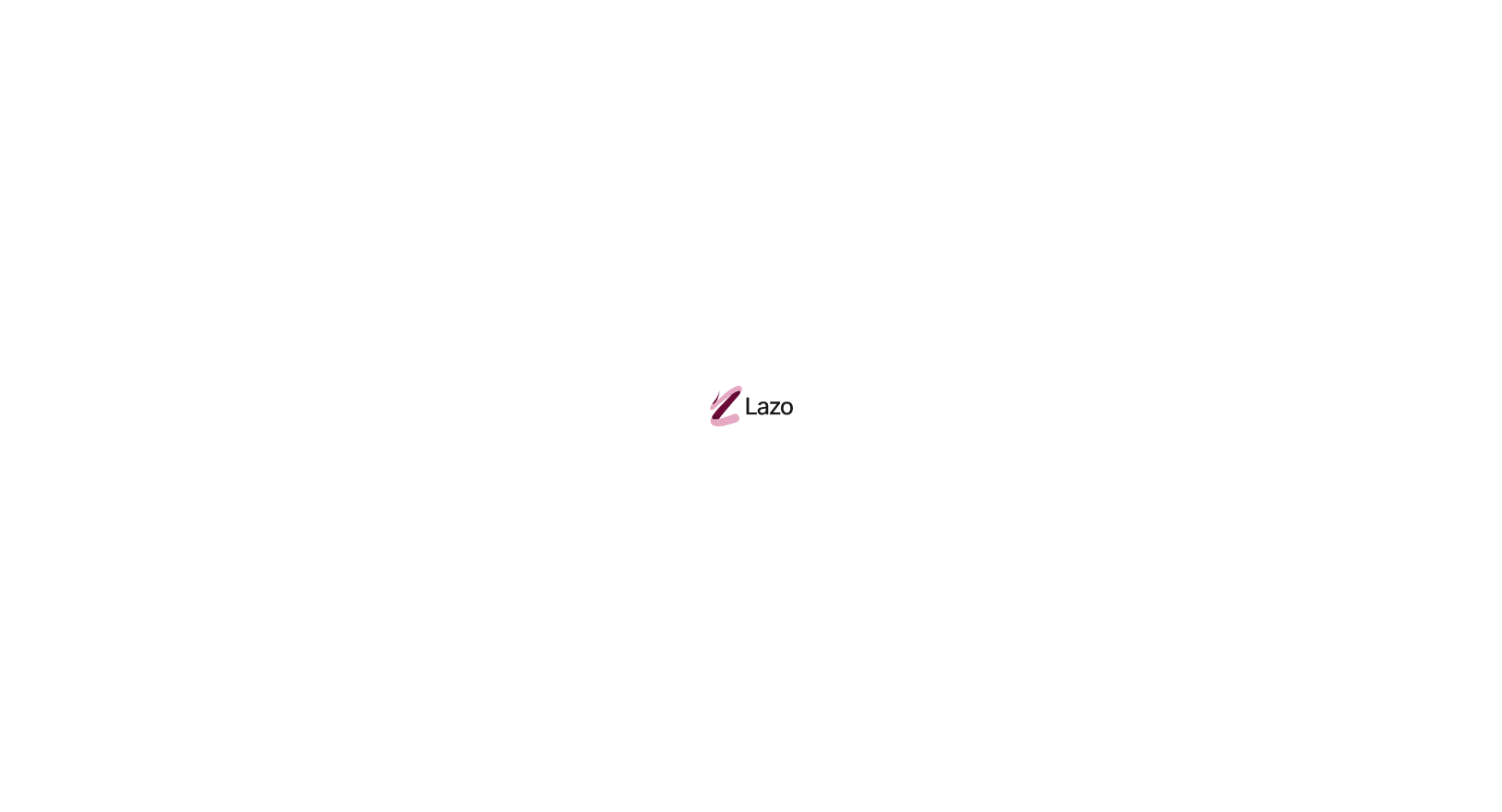 scroll, scrollTop: 0, scrollLeft: 0, axis: both 